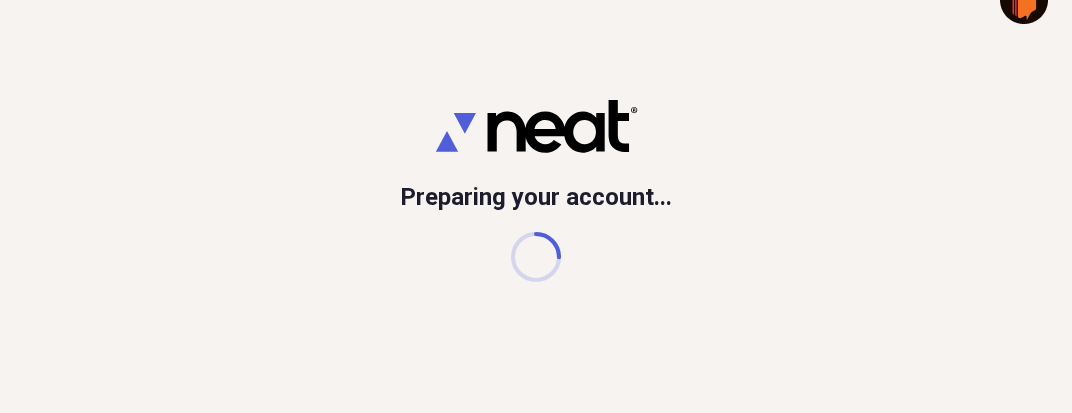 scroll, scrollTop: 0, scrollLeft: 0, axis: both 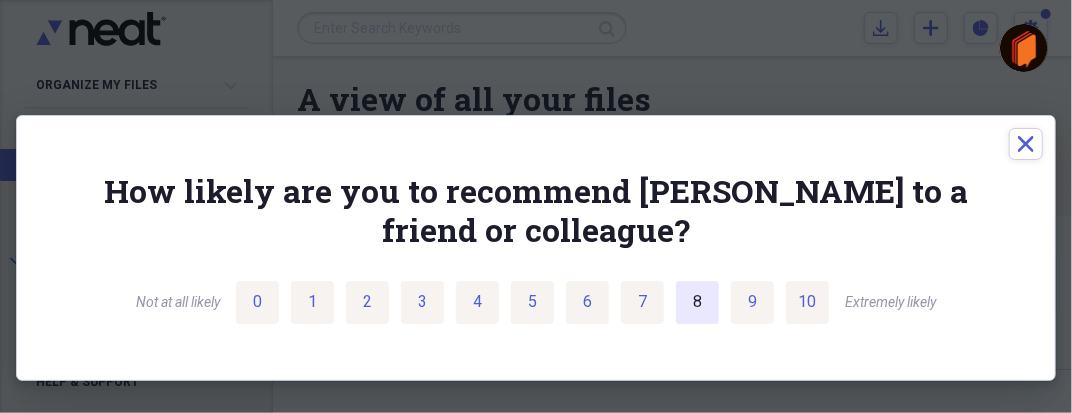 click on "8" at bounding box center [697, 302] 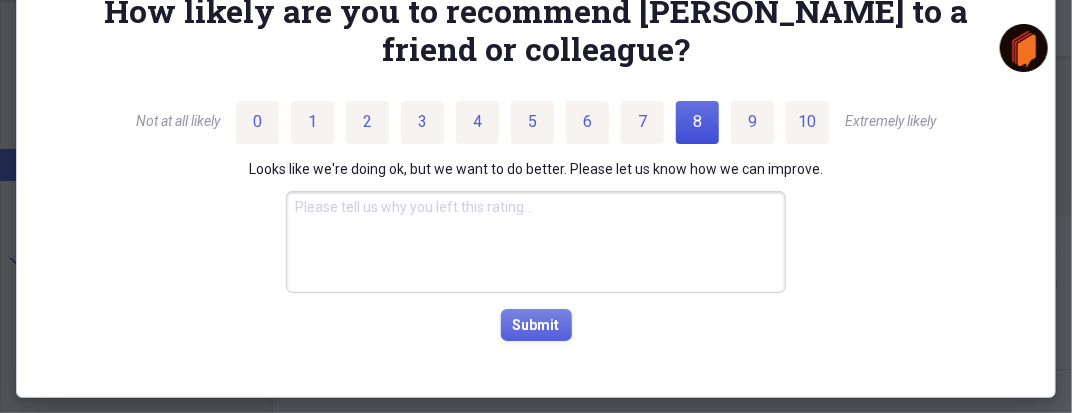 scroll, scrollTop: 112, scrollLeft: 0, axis: vertical 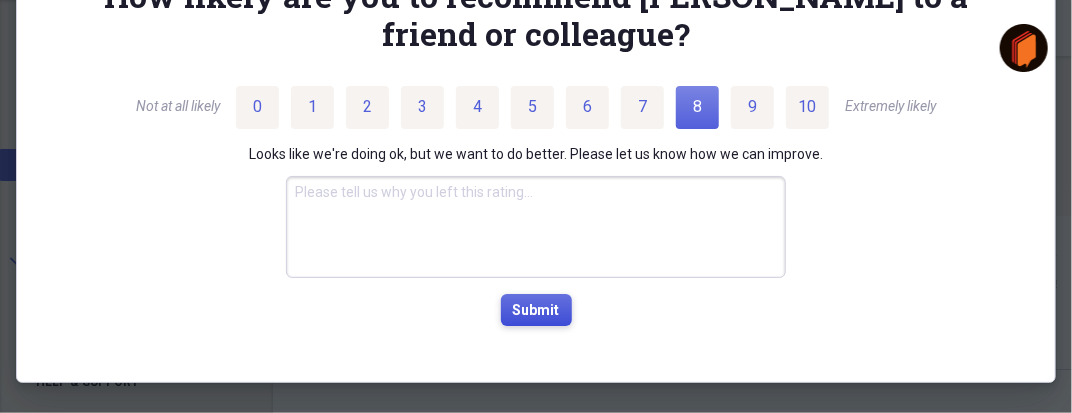 click on "Submit" at bounding box center [536, 311] 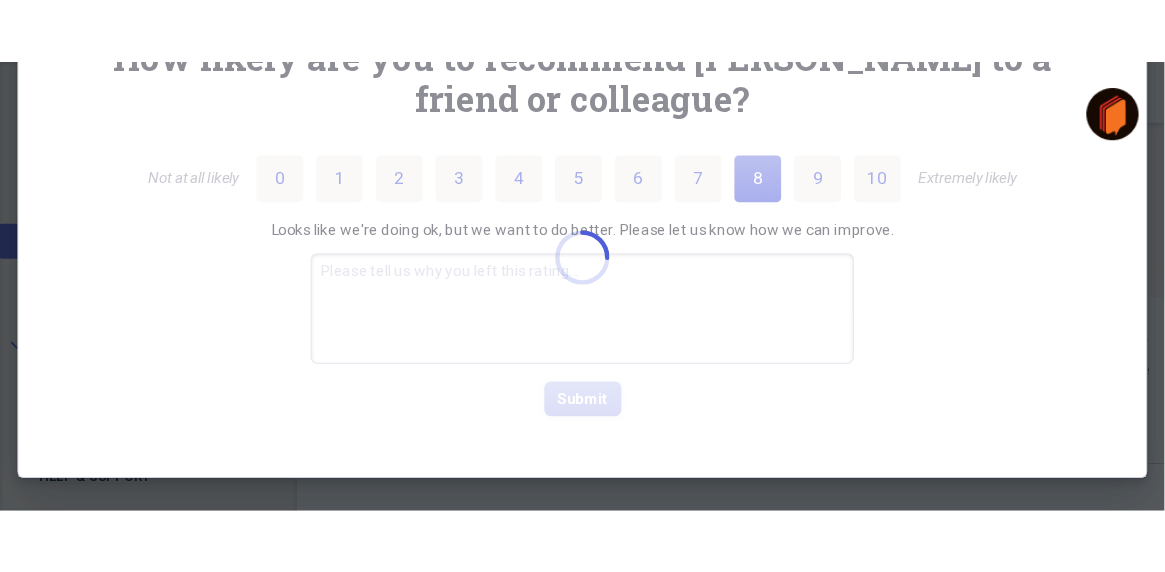 scroll, scrollTop: 0, scrollLeft: 0, axis: both 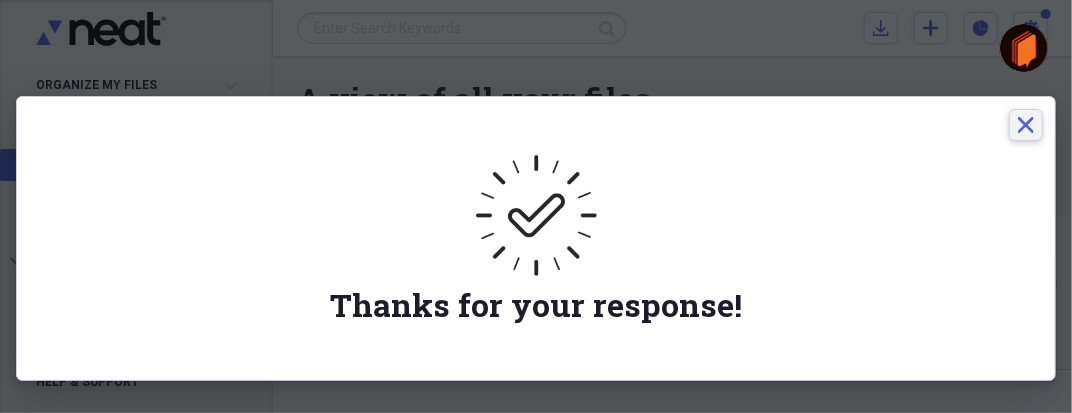 click on "Close" at bounding box center (1026, 125) 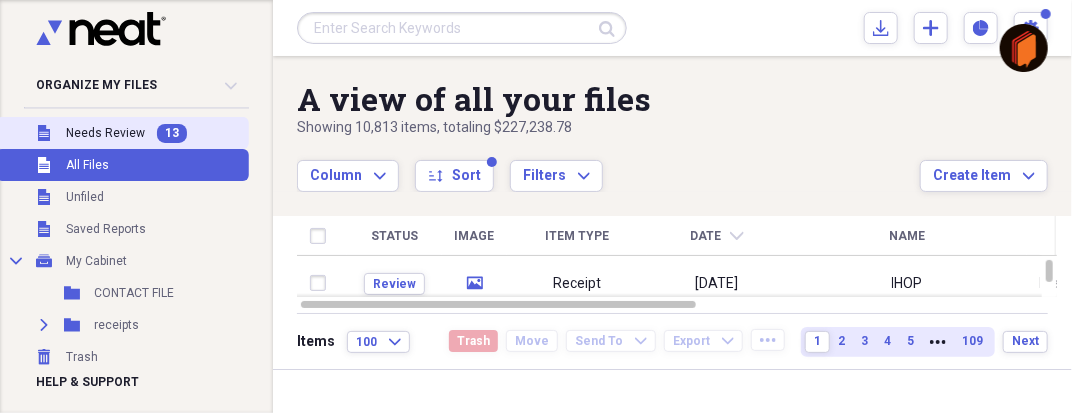 click on "13" at bounding box center [172, 133] 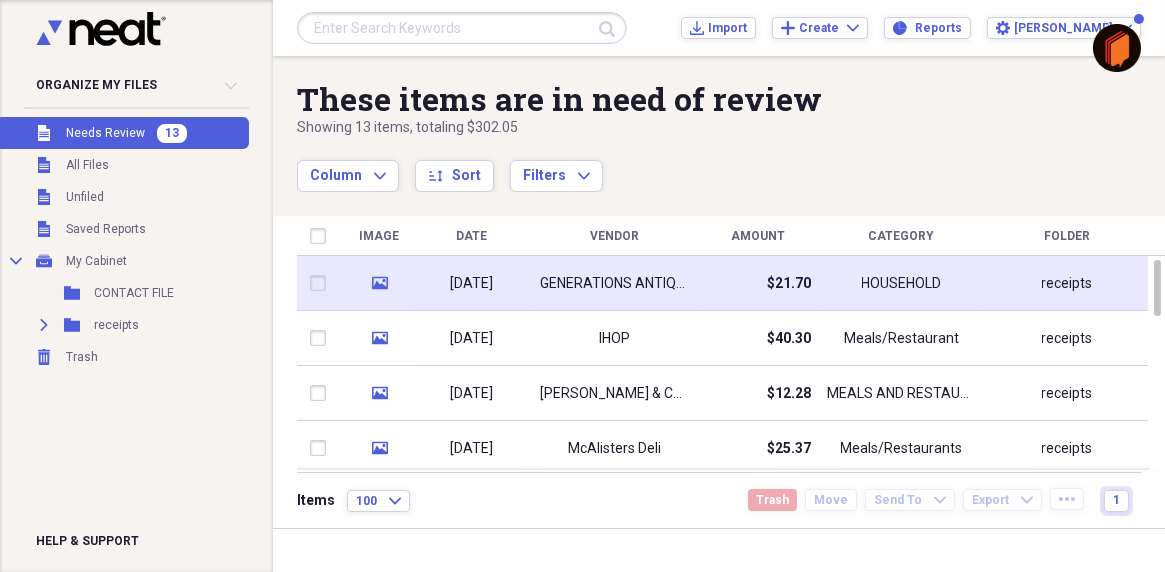 click on "GENERATIONS ANTIQUE MALL" at bounding box center (614, 284) 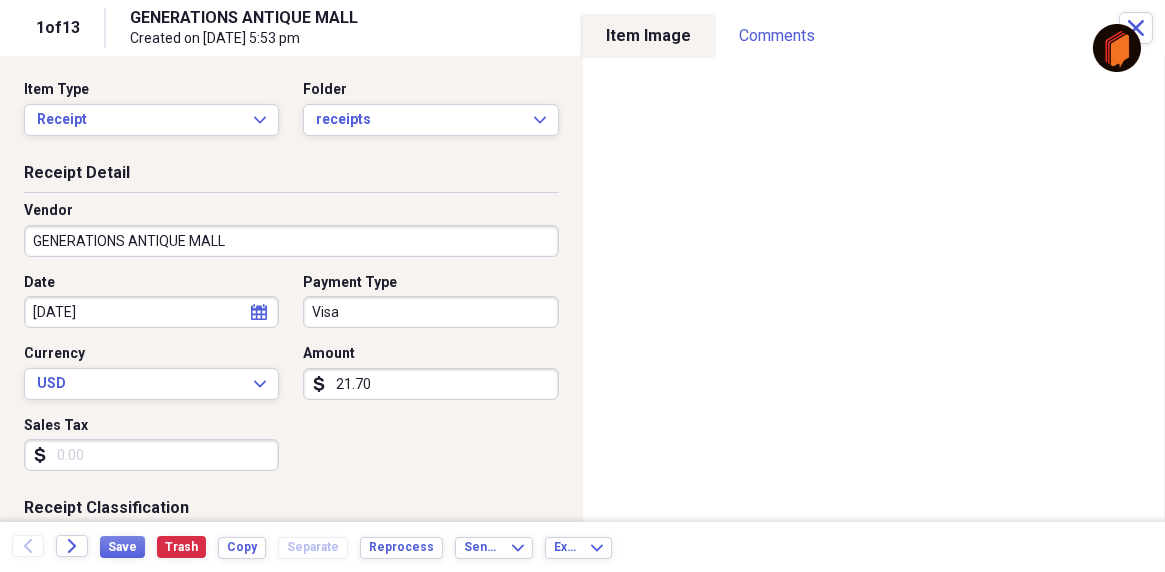 scroll, scrollTop: 407, scrollLeft: 0, axis: vertical 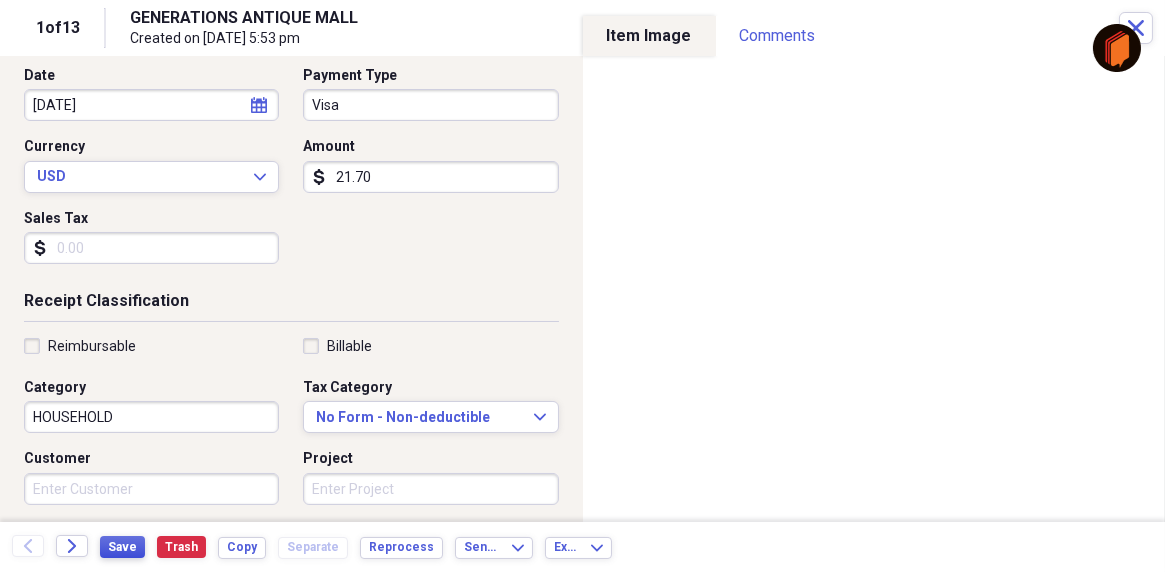 click on "Save" at bounding box center [122, 547] 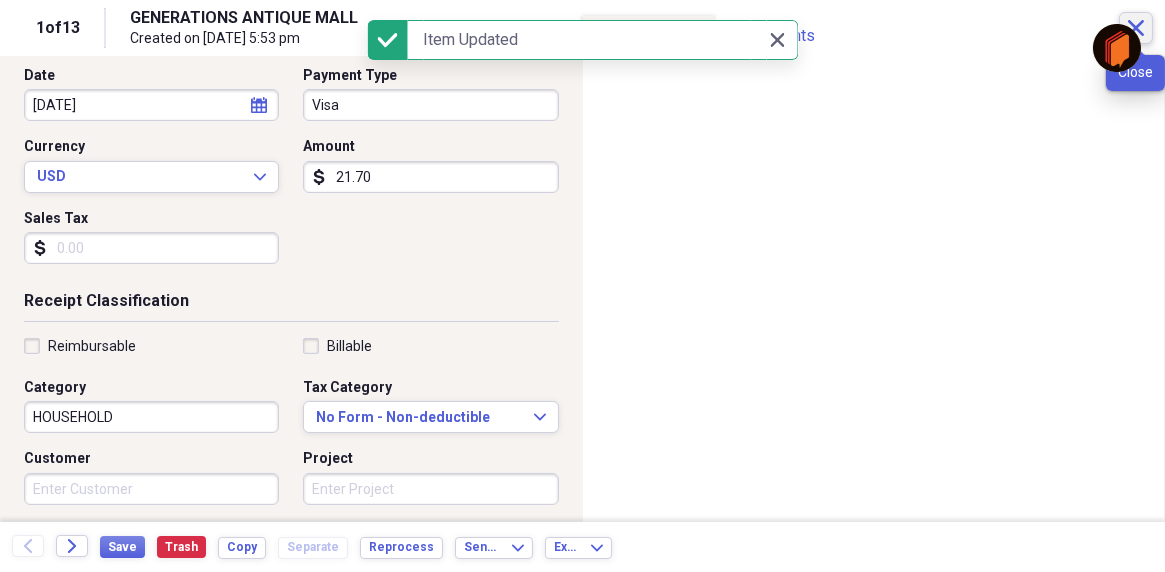 click on "Close" at bounding box center (1136, 28) 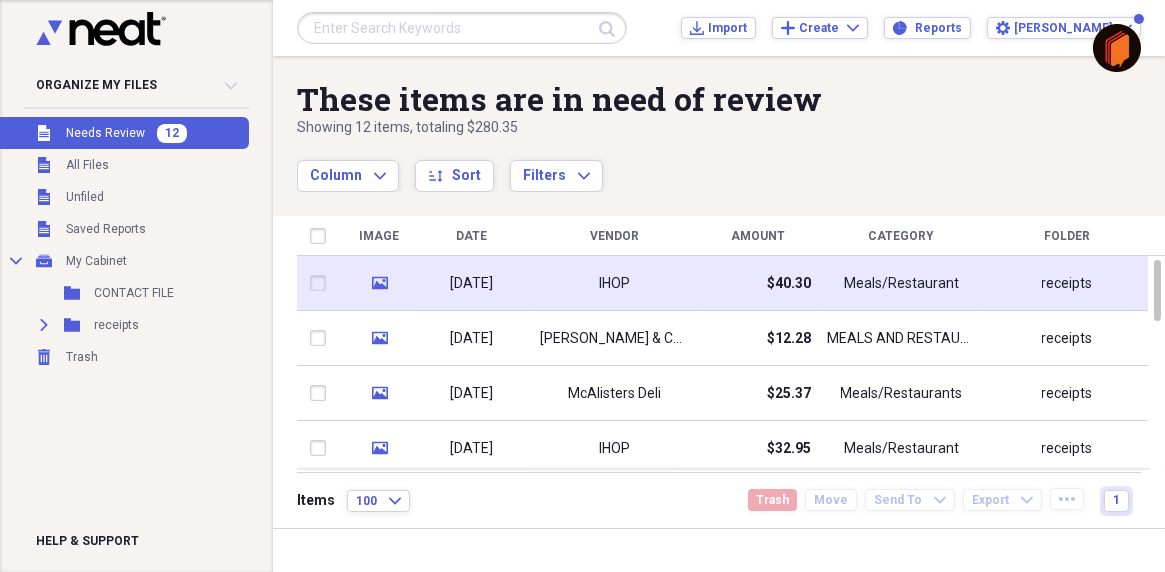 click on "IHOP" at bounding box center [614, 284] 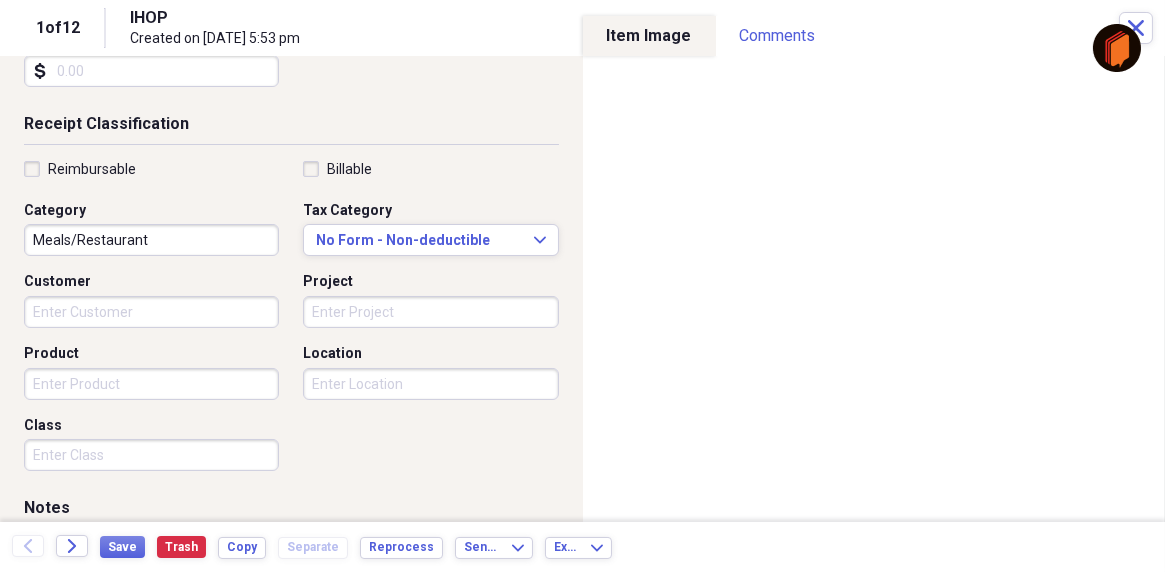 scroll, scrollTop: 400, scrollLeft: 0, axis: vertical 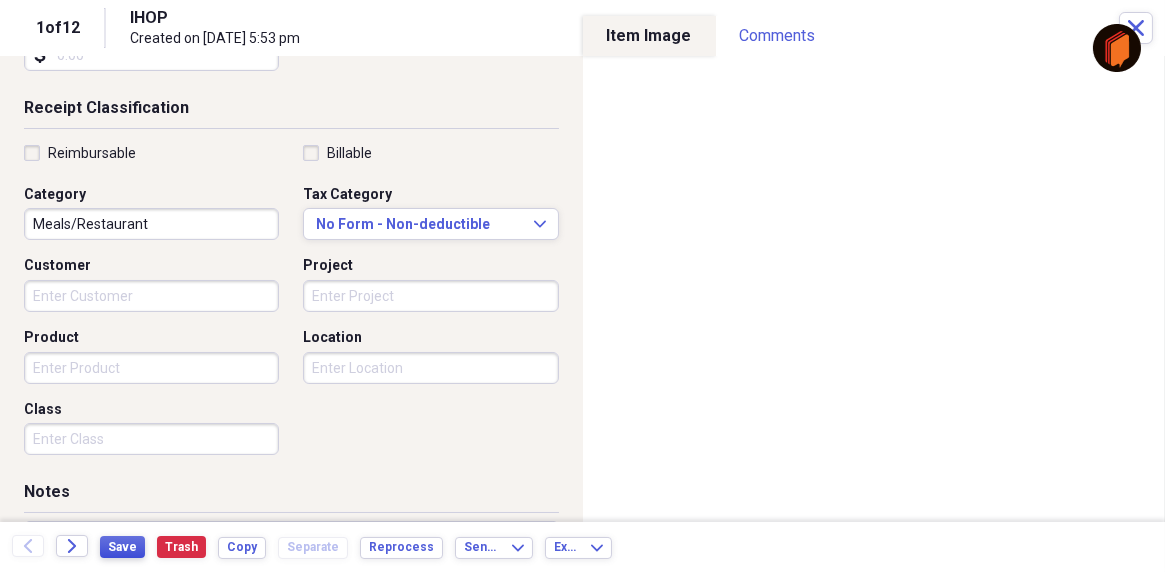 click on "Save" at bounding box center [122, 547] 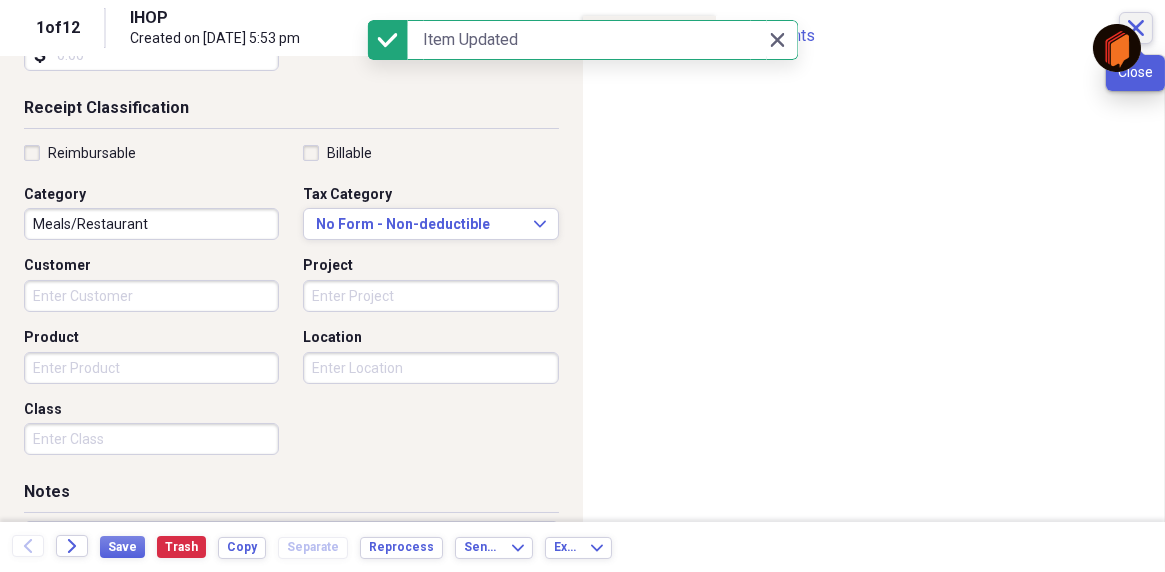 click on "Close" at bounding box center (1136, 28) 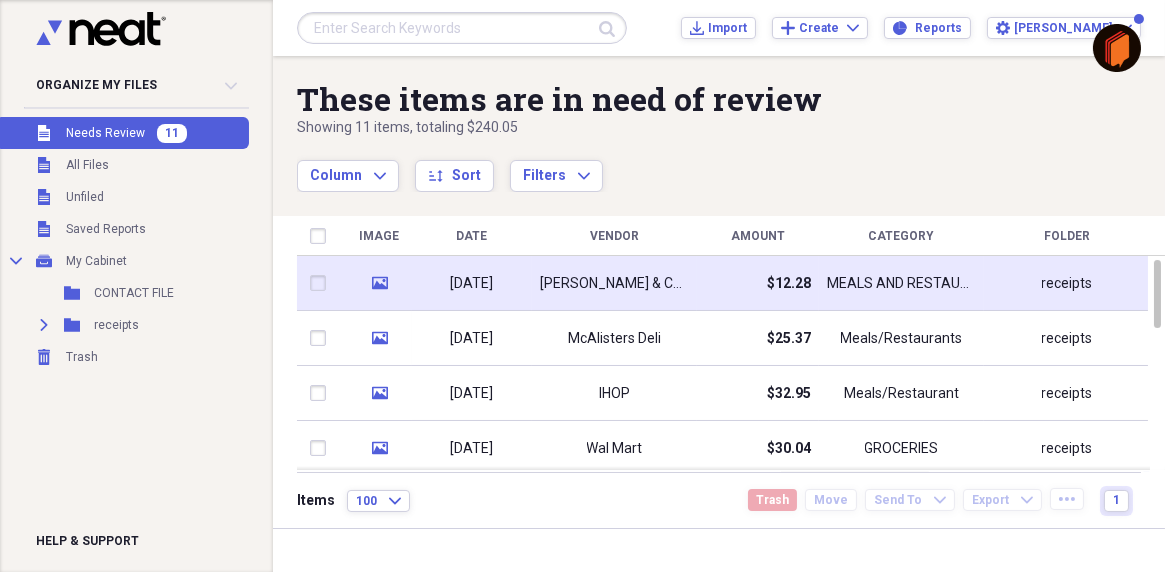 click on "[PERSON_NAME] & Chili" at bounding box center [614, 284] 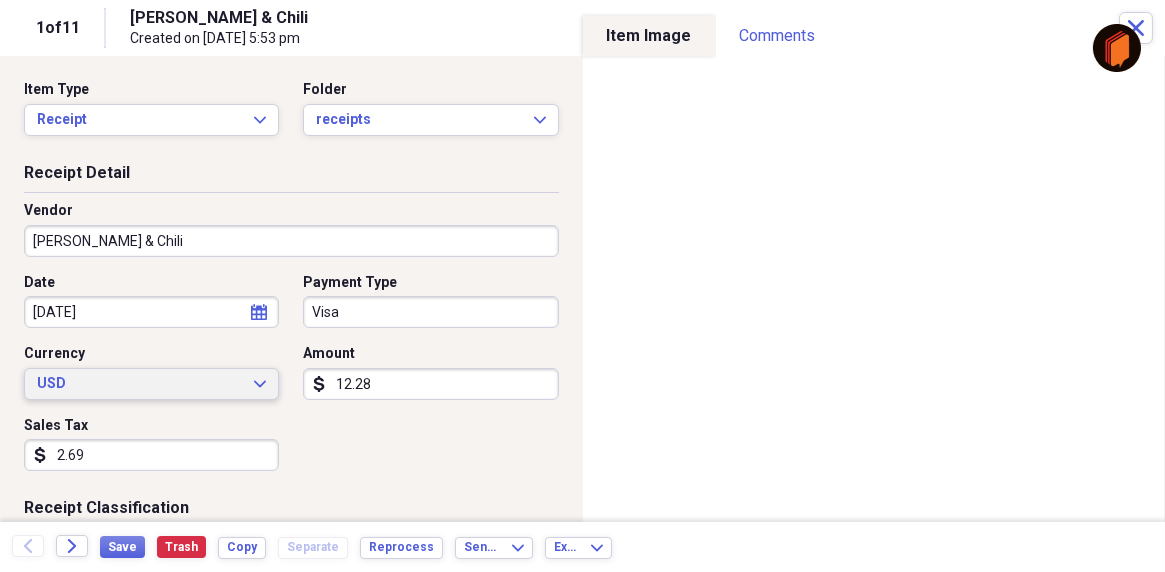 drag, startPoint x: 205, startPoint y: 355, endPoint x: 197, endPoint y: 380, distance: 26.24881 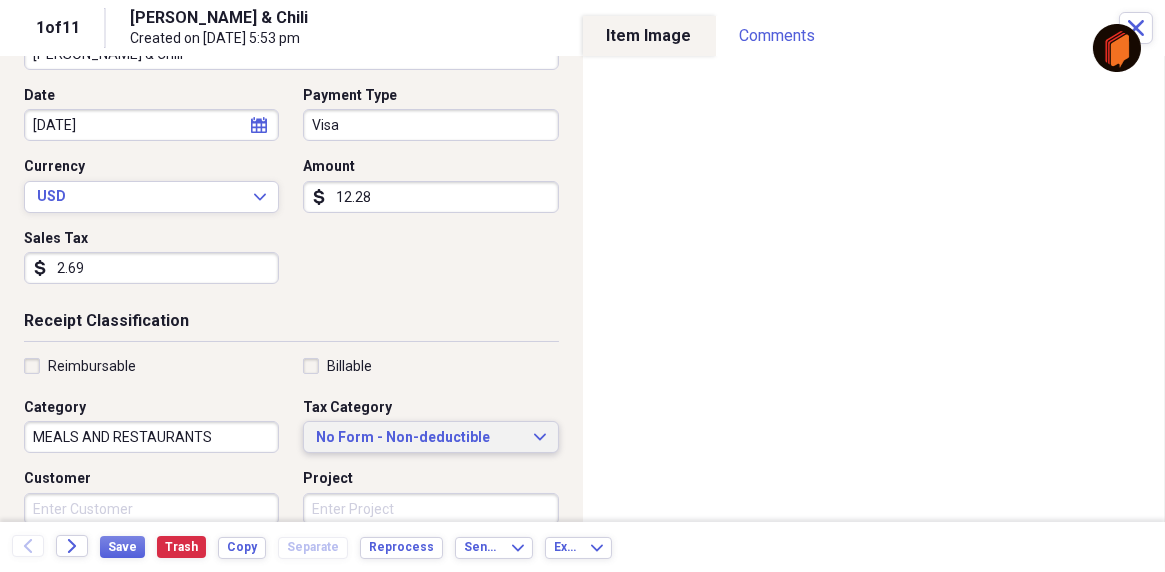 scroll, scrollTop: 200, scrollLeft: 0, axis: vertical 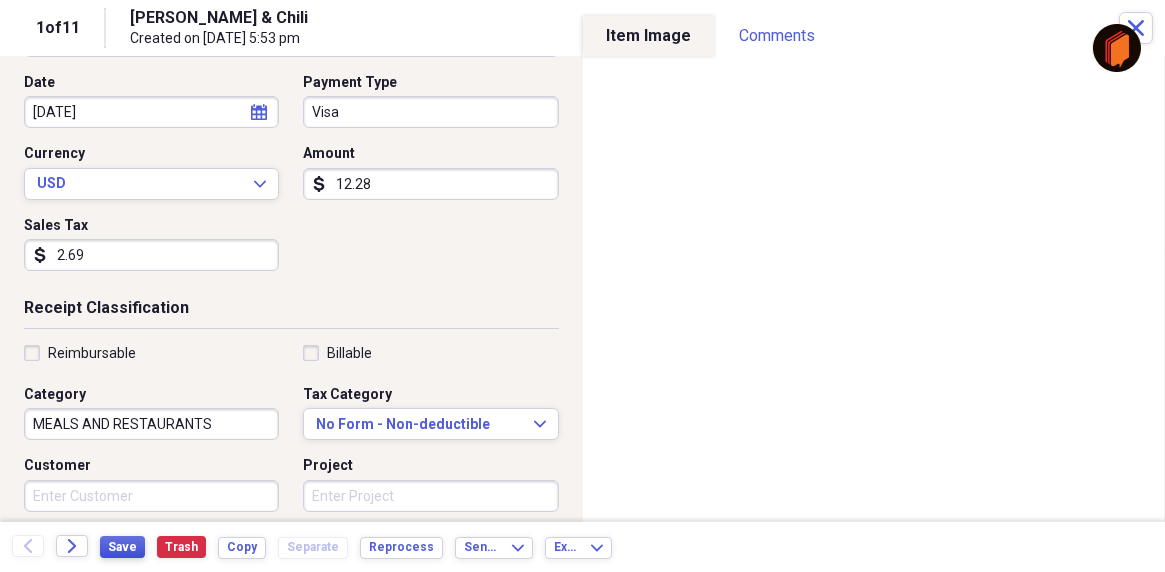 click on "Save" at bounding box center (122, 547) 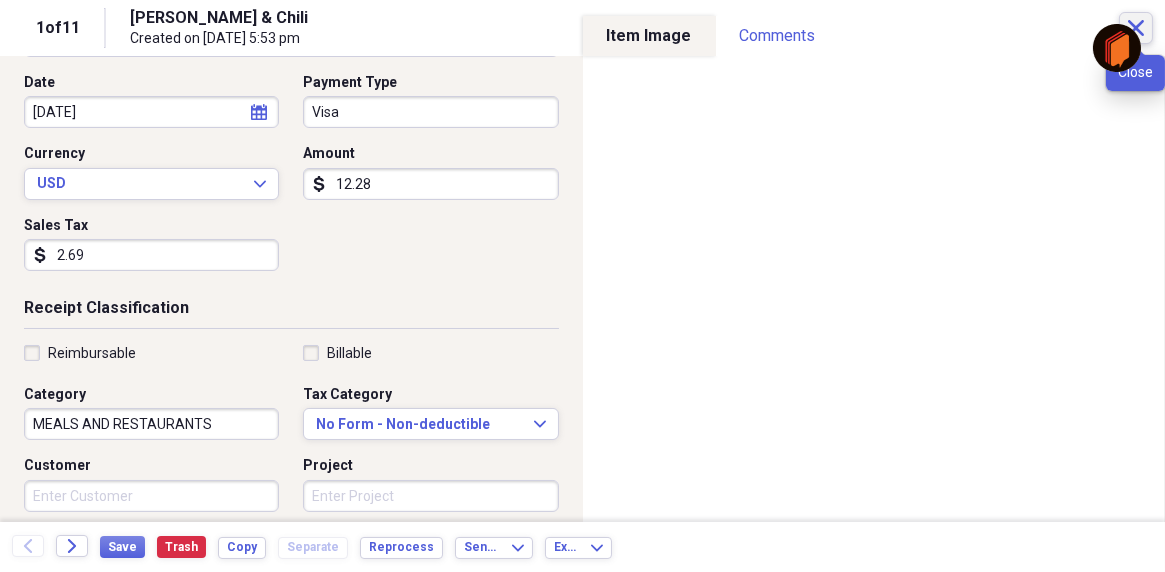 click on "Close" at bounding box center (1136, 28) 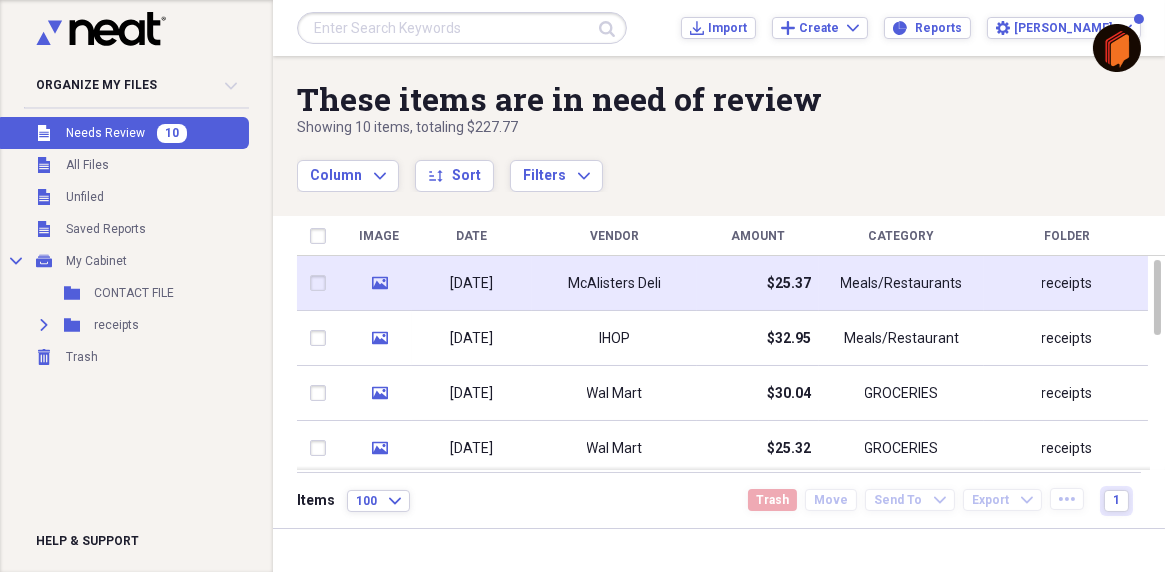 click on "McAlisters Deli" at bounding box center [614, 284] 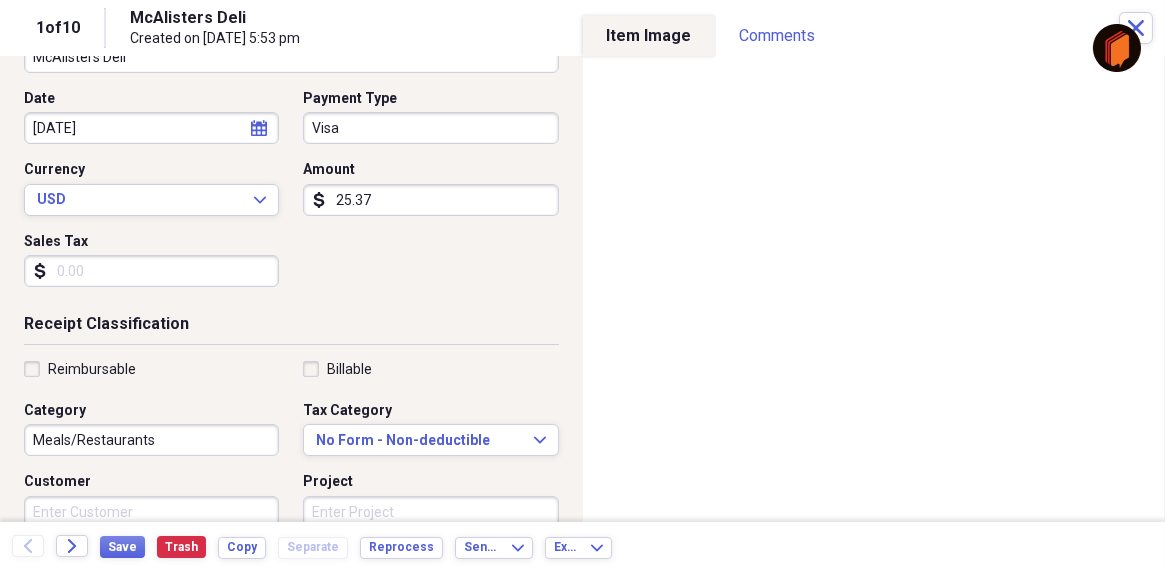 scroll, scrollTop: 200, scrollLeft: 0, axis: vertical 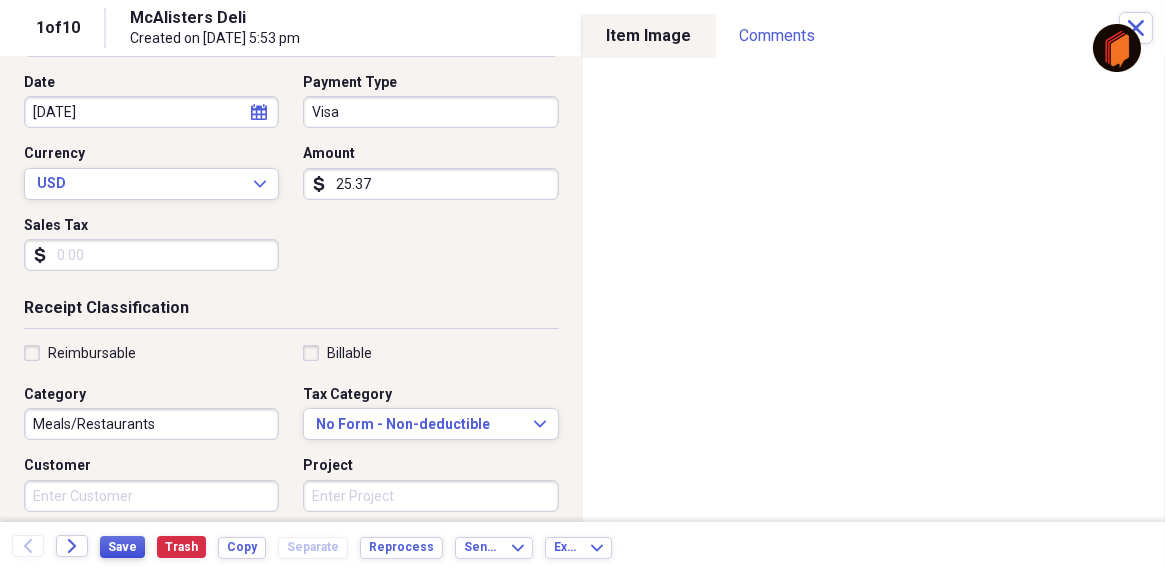 click on "Save" at bounding box center [122, 547] 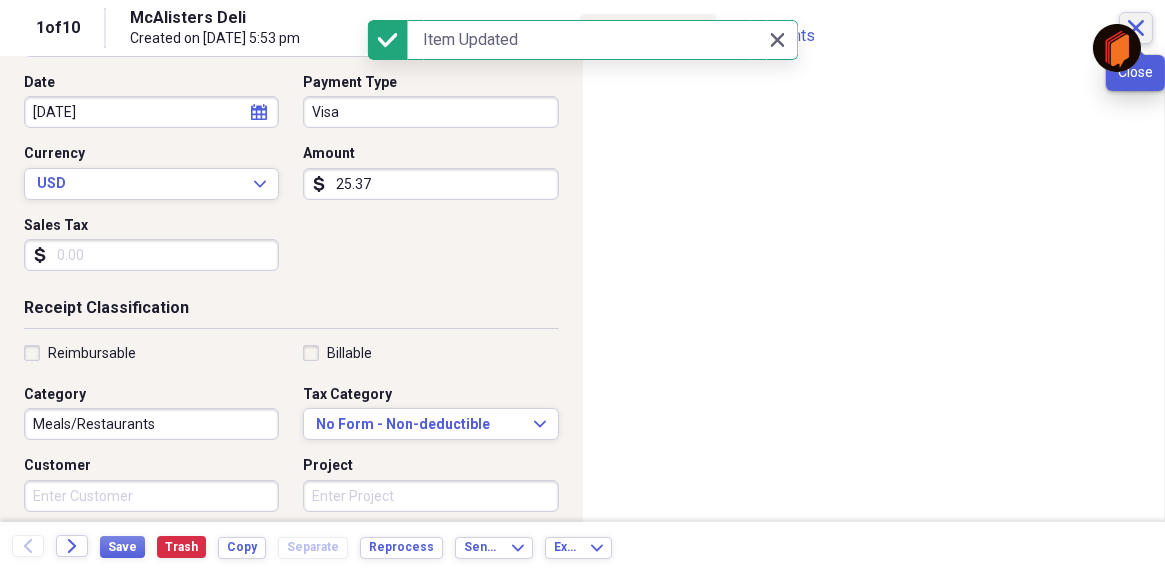click on "Close" at bounding box center [1136, 28] 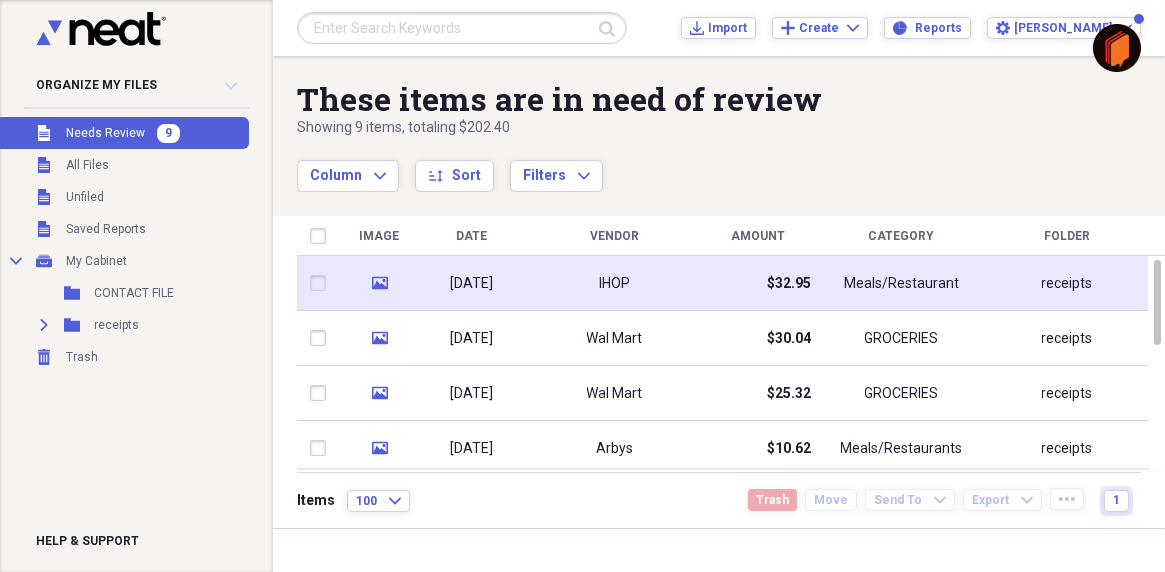 click on "[DATE]" at bounding box center (472, 284) 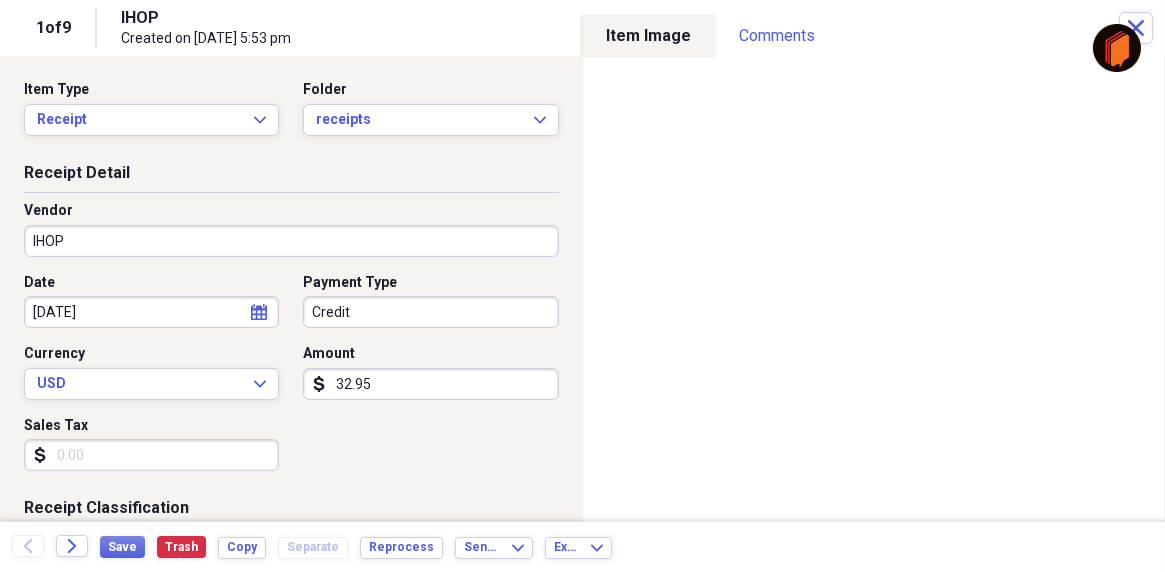 click on "Payment Type" at bounding box center [430, 283] 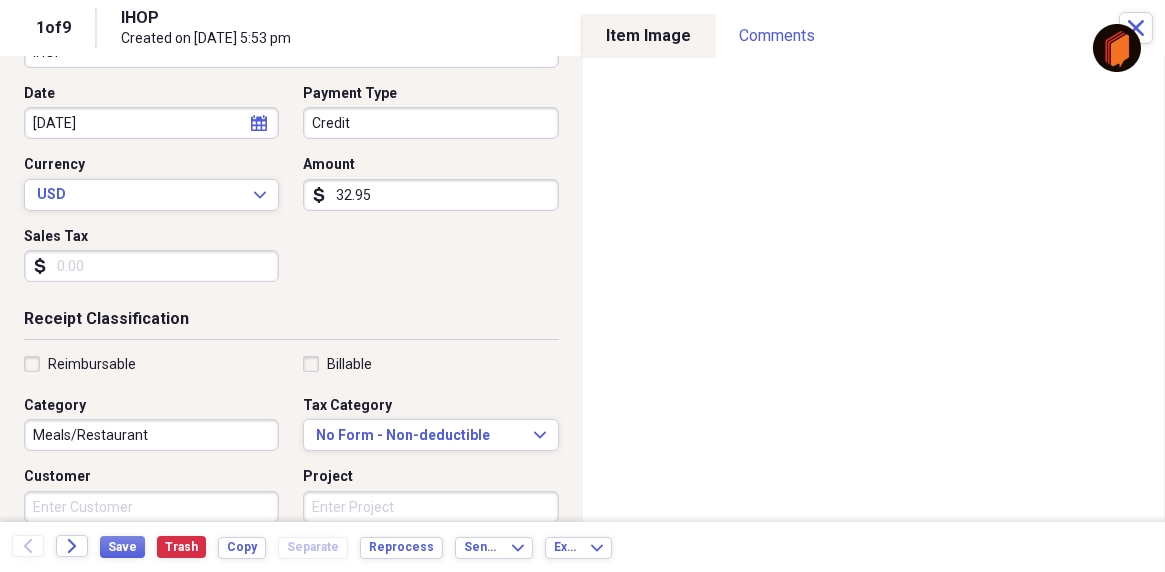 scroll, scrollTop: 200, scrollLeft: 0, axis: vertical 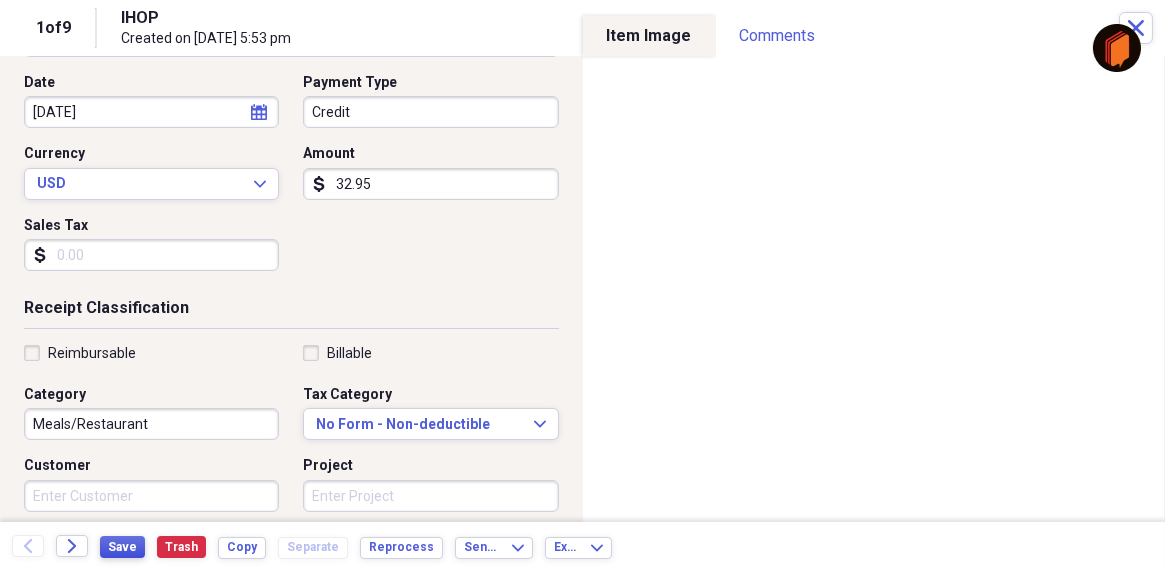 click on "Save" at bounding box center [122, 547] 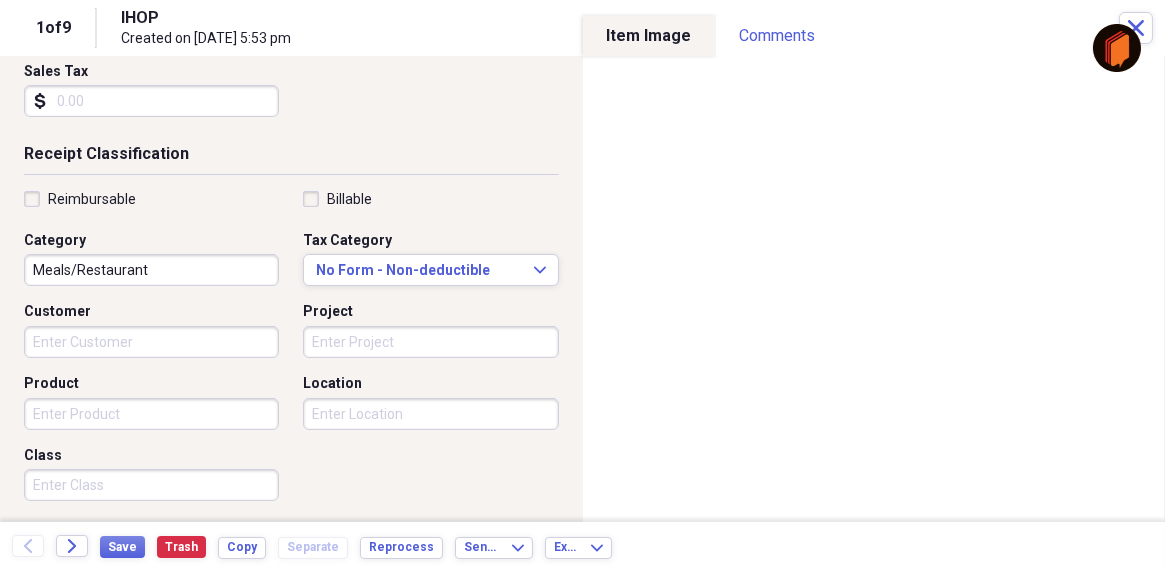 scroll, scrollTop: 352, scrollLeft: 0, axis: vertical 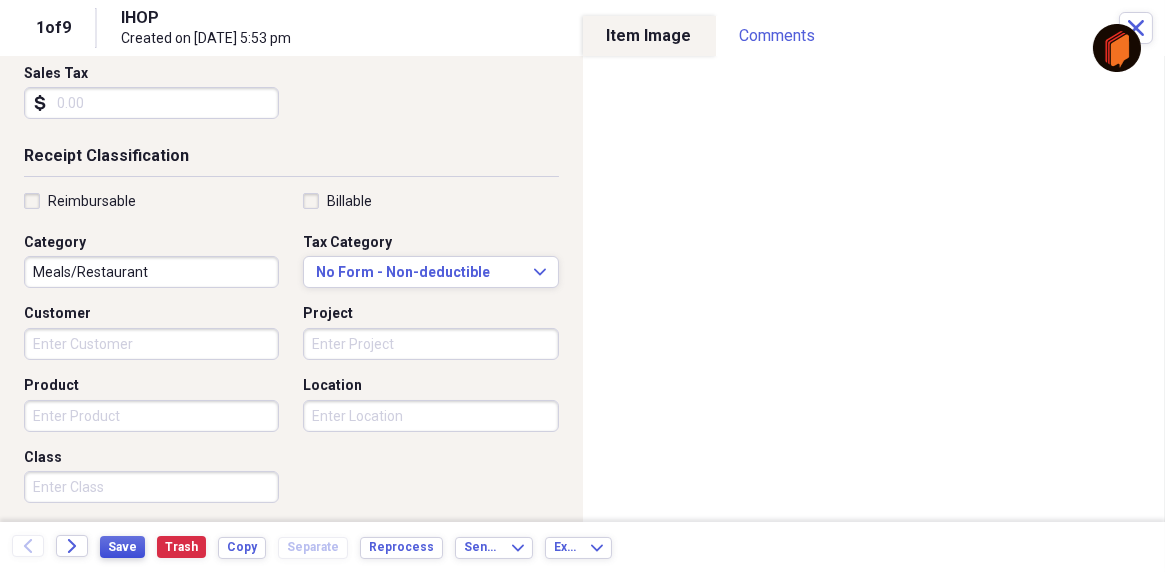 click on "Save" at bounding box center (122, 547) 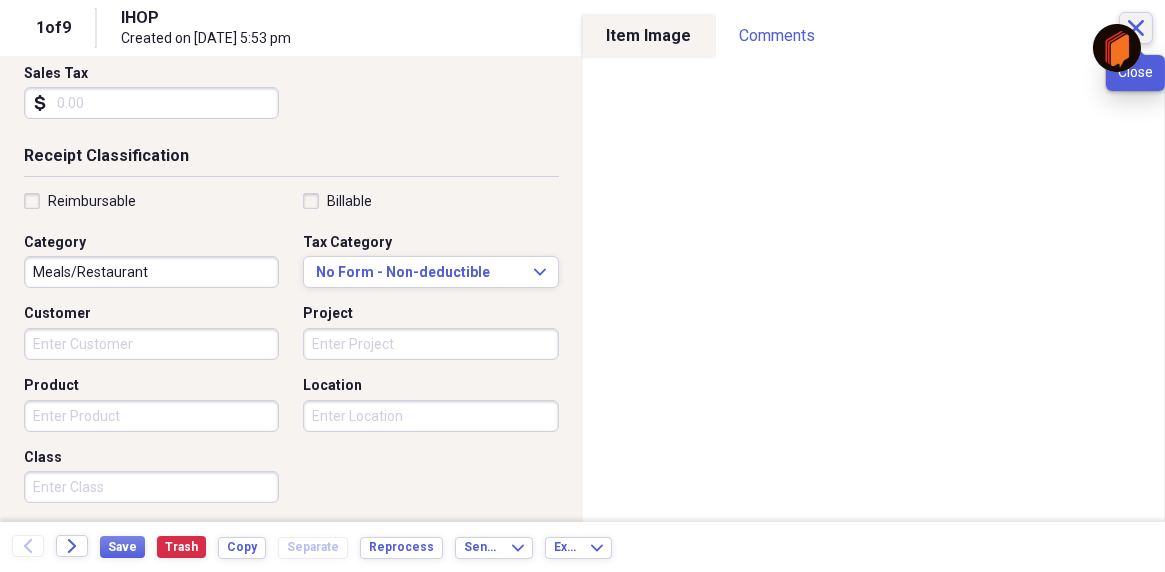 click on "Close" at bounding box center (1136, 28) 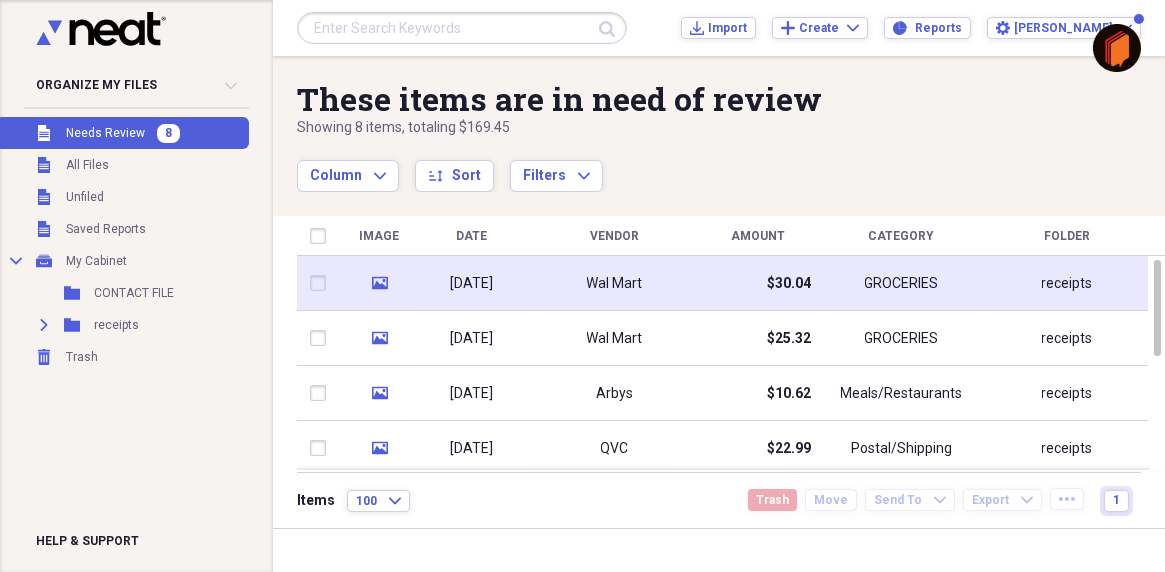 click on "Wal Mart" at bounding box center [615, 284] 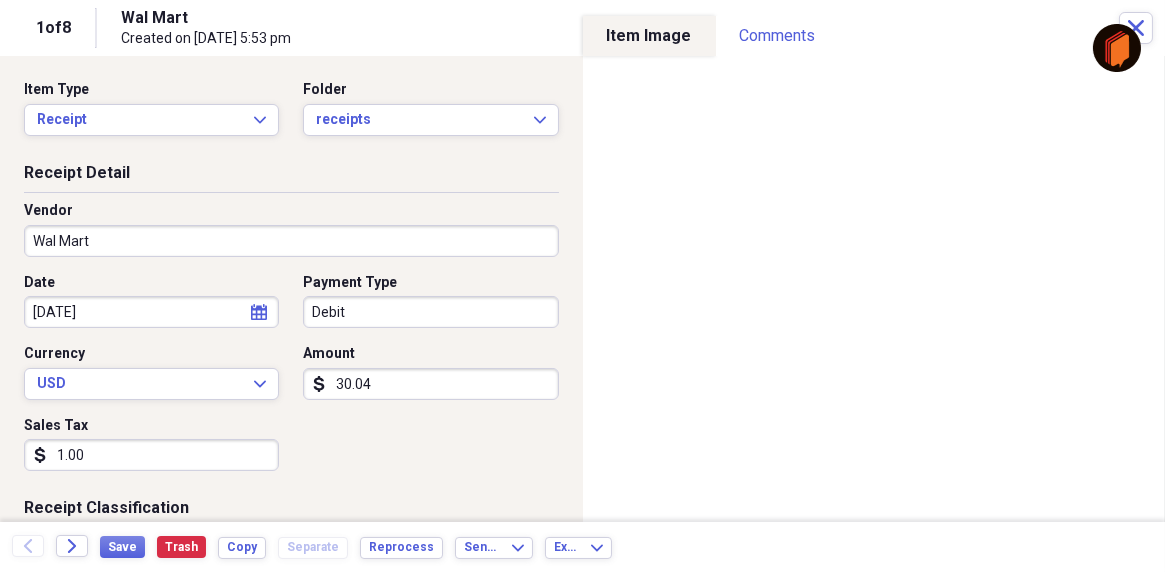 scroll, scrollTop: 200, scrollLeft: 0, axis: vertical 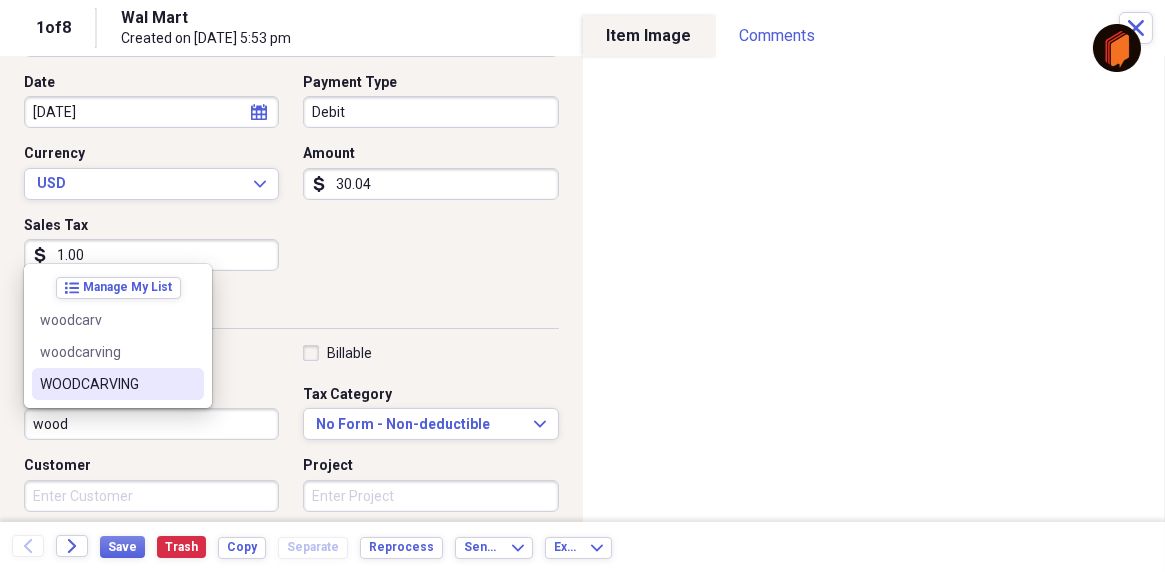 click on "WOODCARVING" at bounding box center (106, 384) 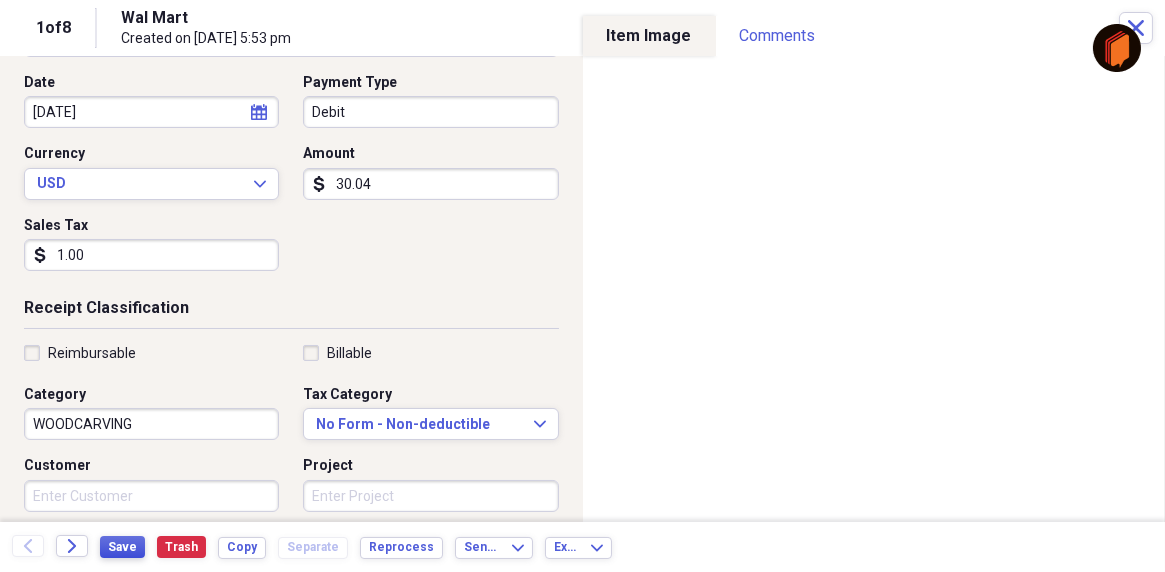 click on "Save" at bounding box center (122, 547) 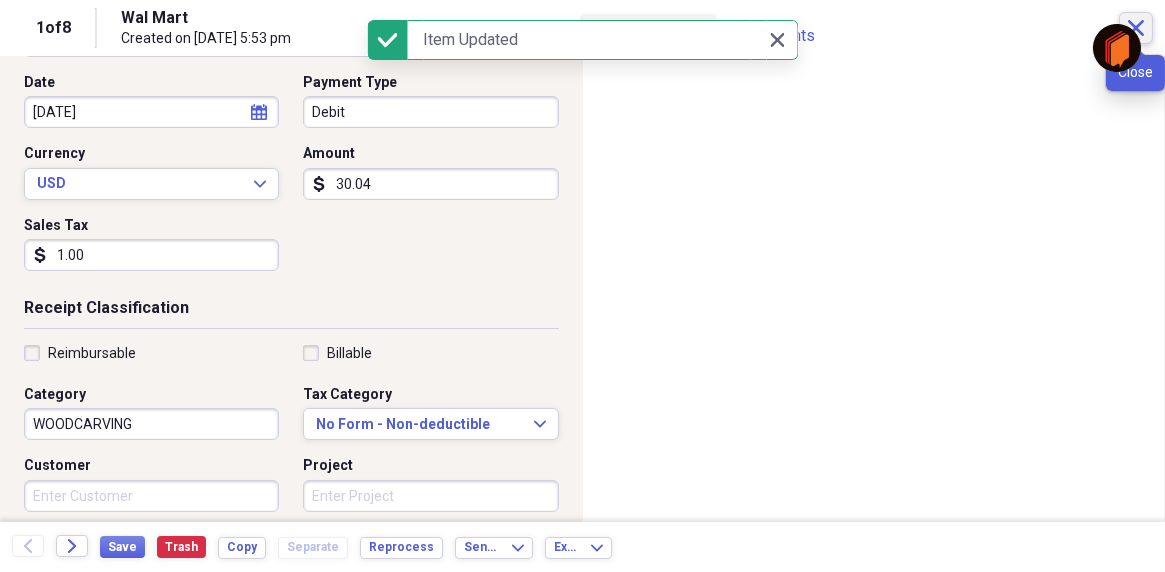 click 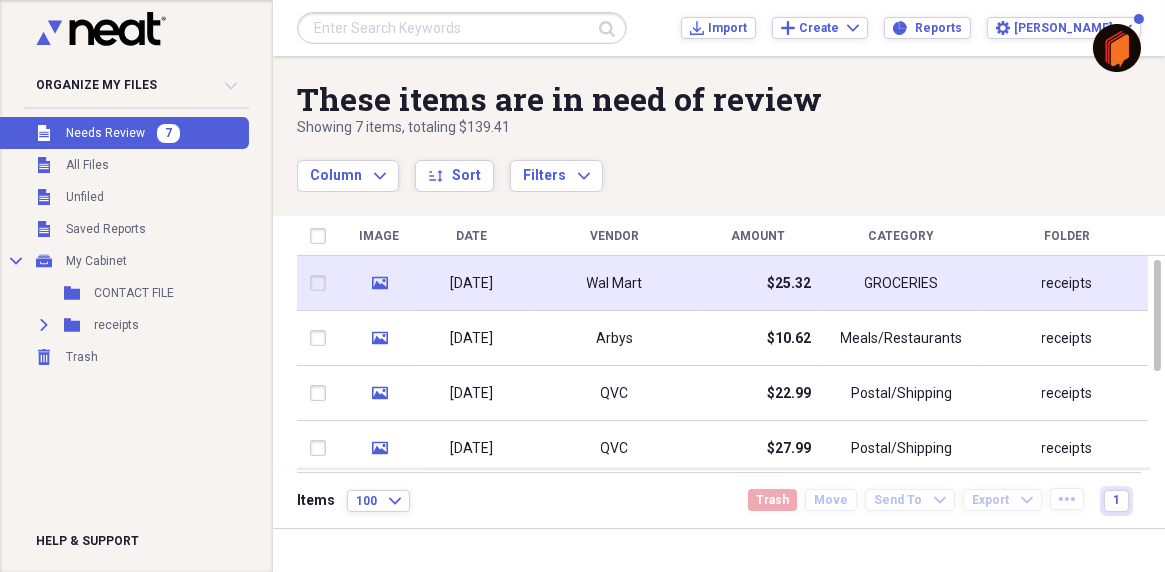 click on "Wal Mart" at bounding box center [615, 284] 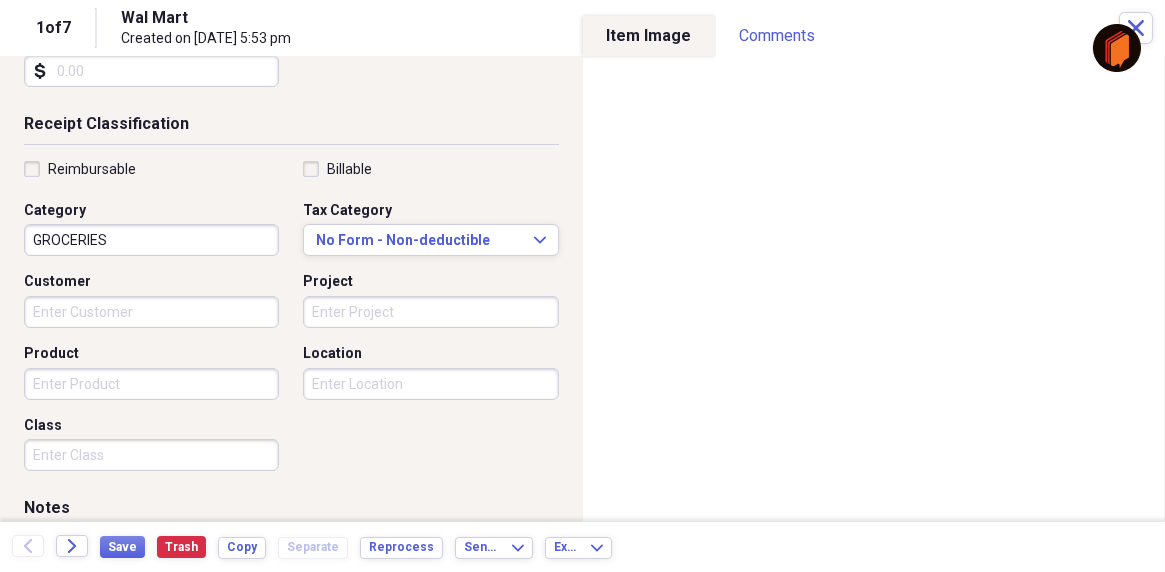scroll, scrollTop: 400, scrollLeft: 0, axis: vertical 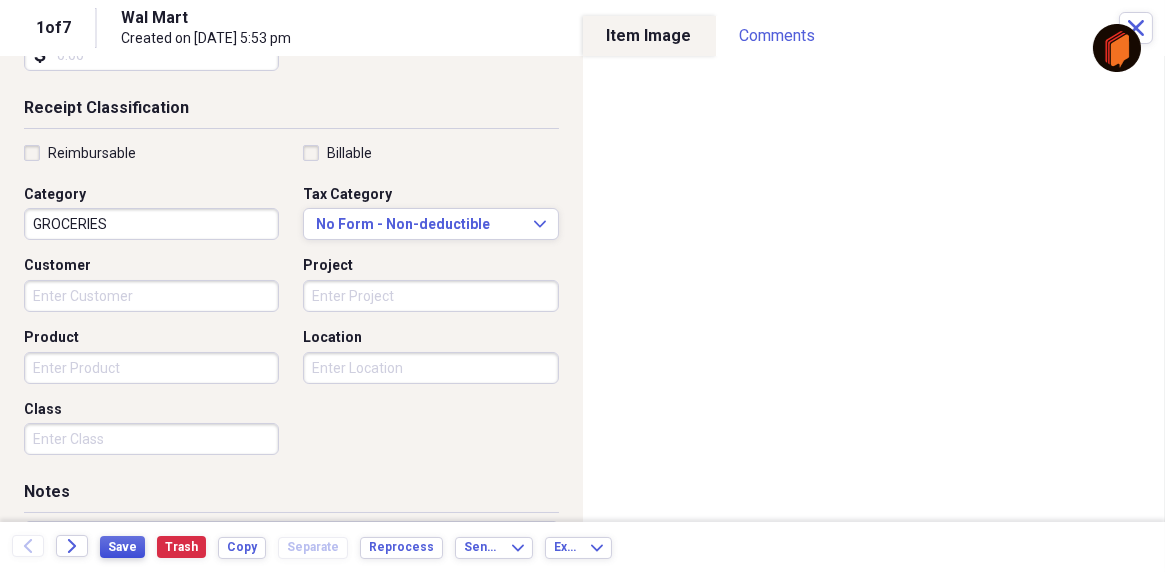click on "Save" at bounding box center (122, 547) 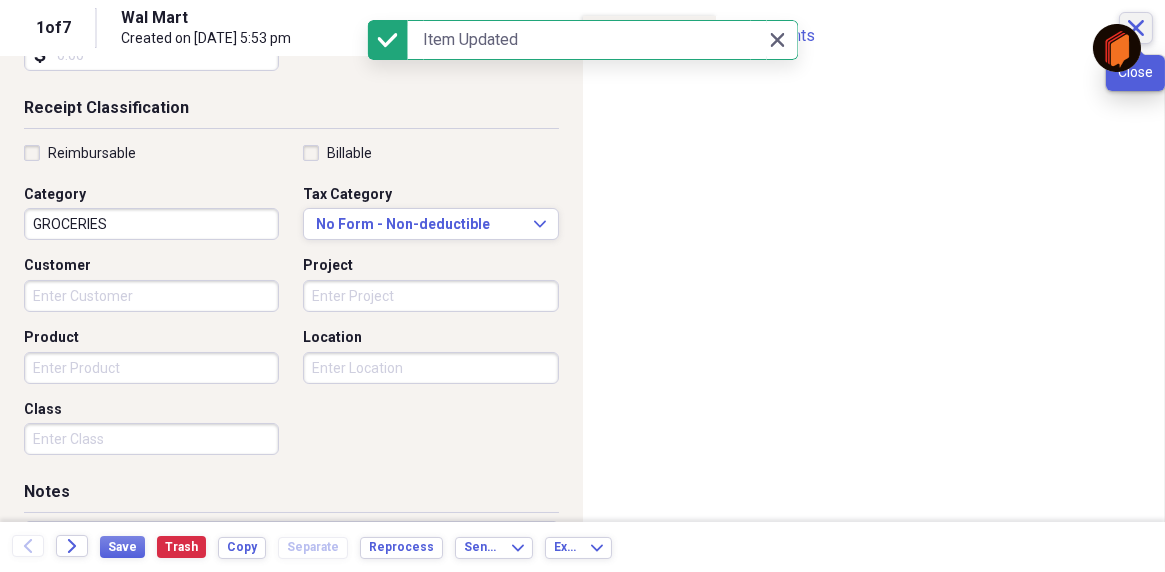 click on "Close" at bounding box center [1136, 28] 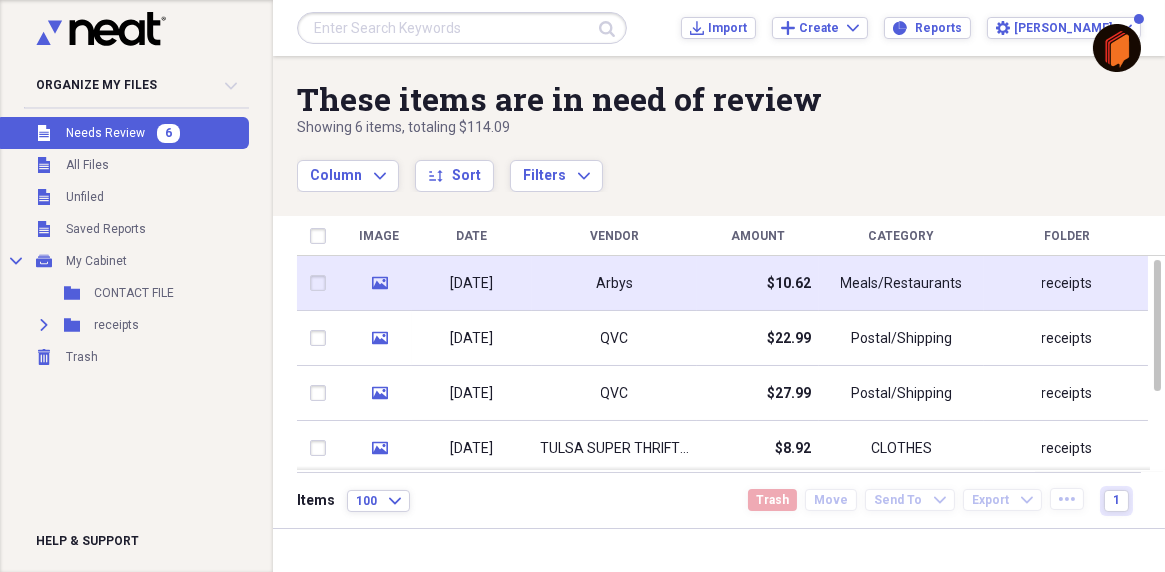 click on "Arbys" at bounding box center [614, 284] 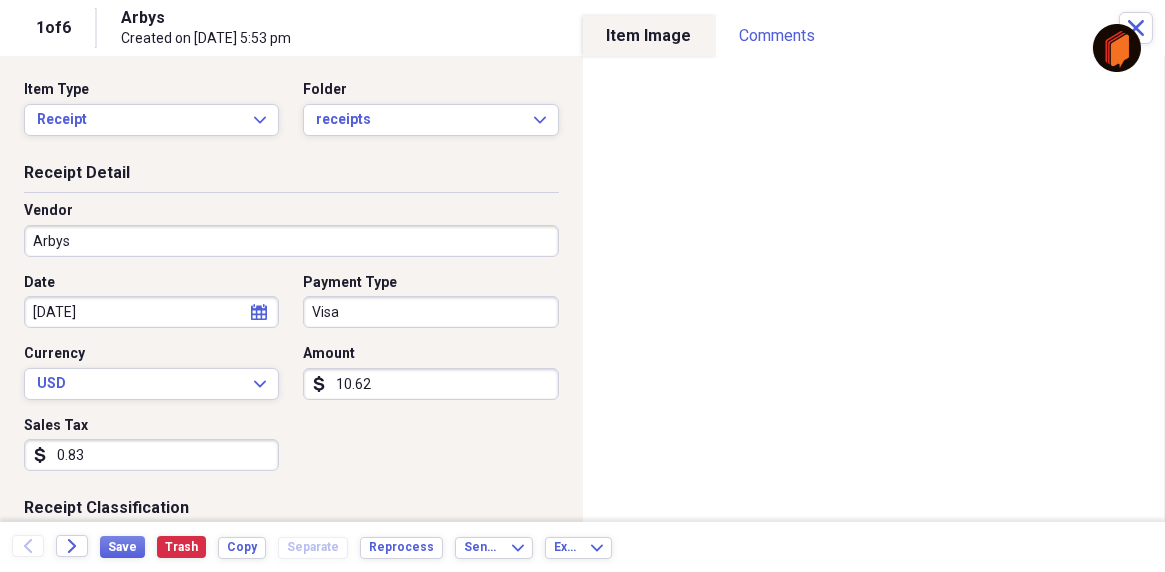scroll, scrollTop: 200, scrollLeft: 0, axis: vertical 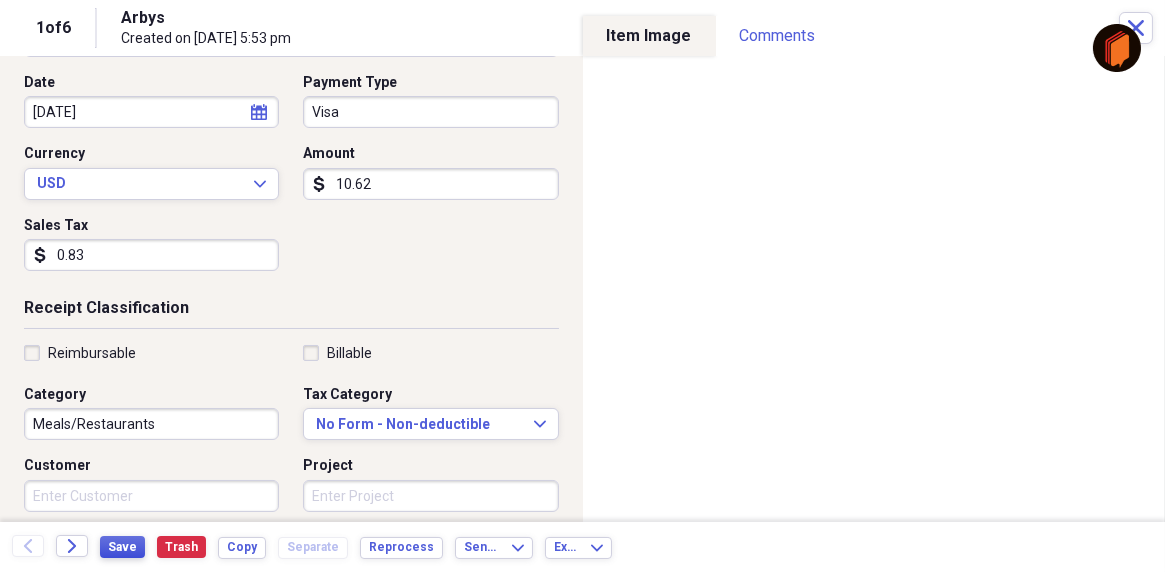 click on "Save" at bounding box center [122, 547] 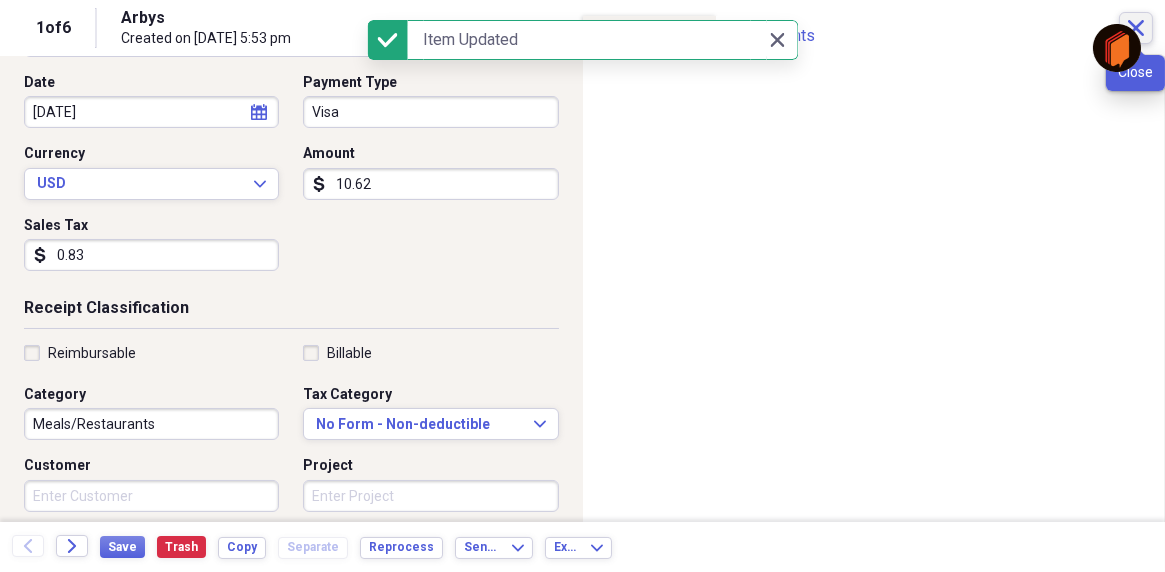 click on "Close" 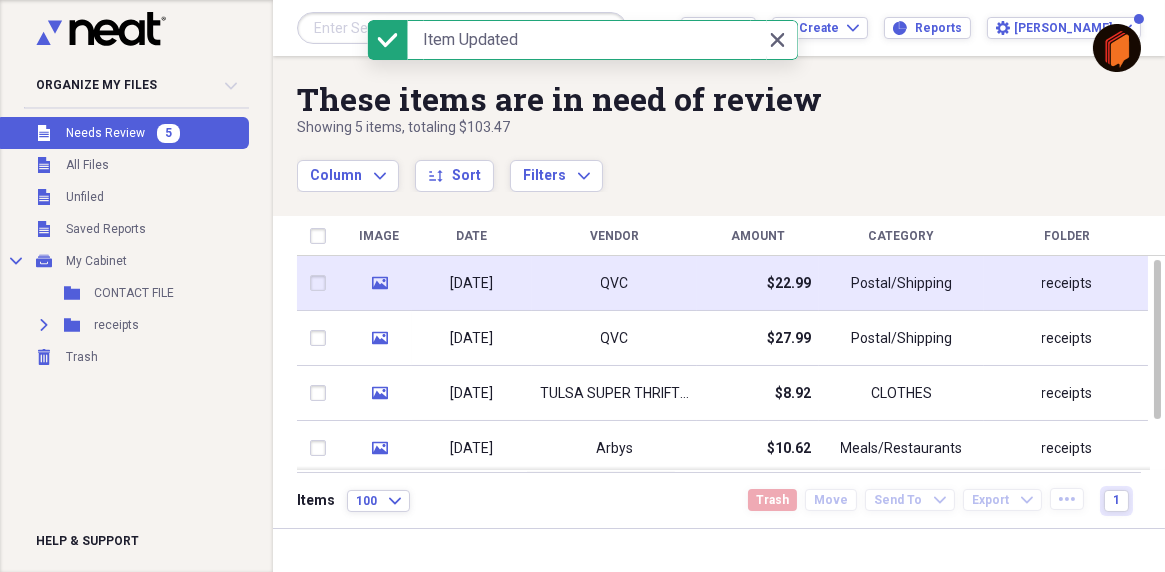 click on "QVC" at bounding box center [614, 283] 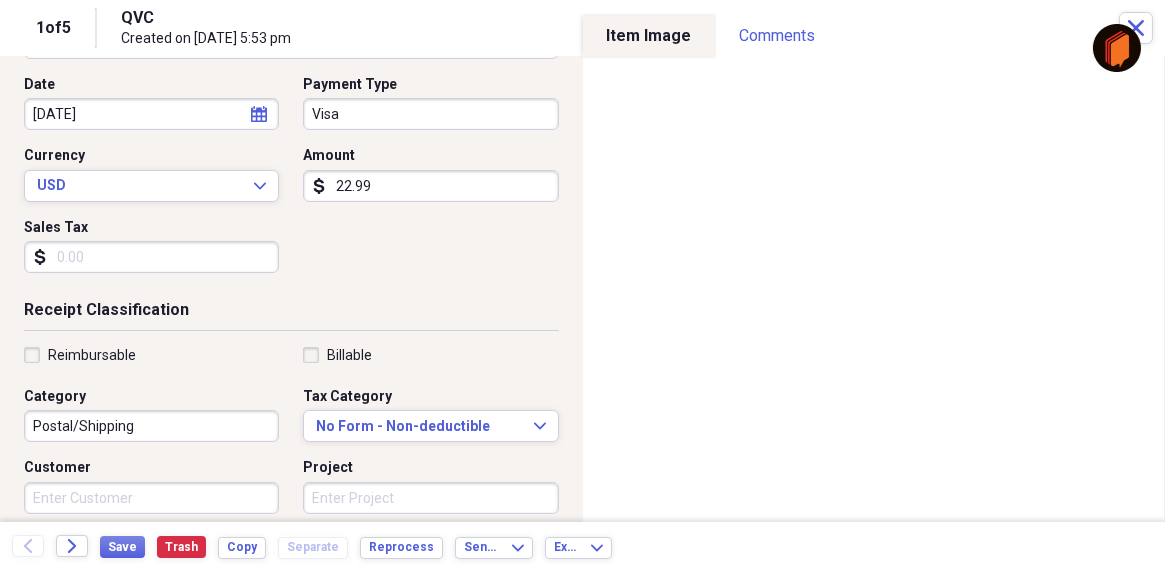 scroll, scrollTop: 200, scrollLeft: 0, axis: vertical 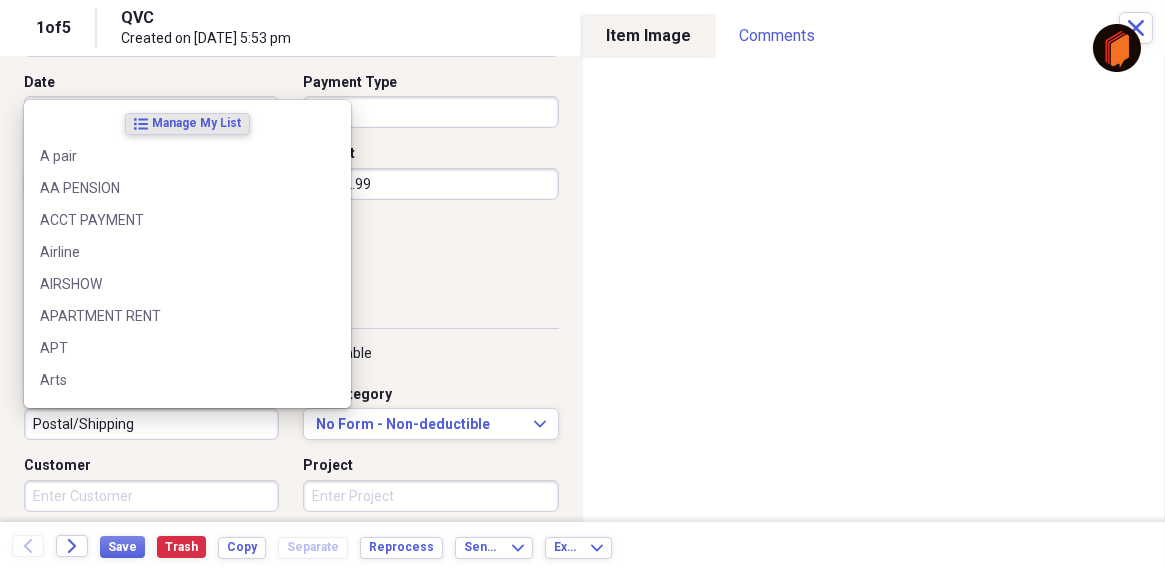 click on "Postal/Shipping" at bounding box center (151, 424) 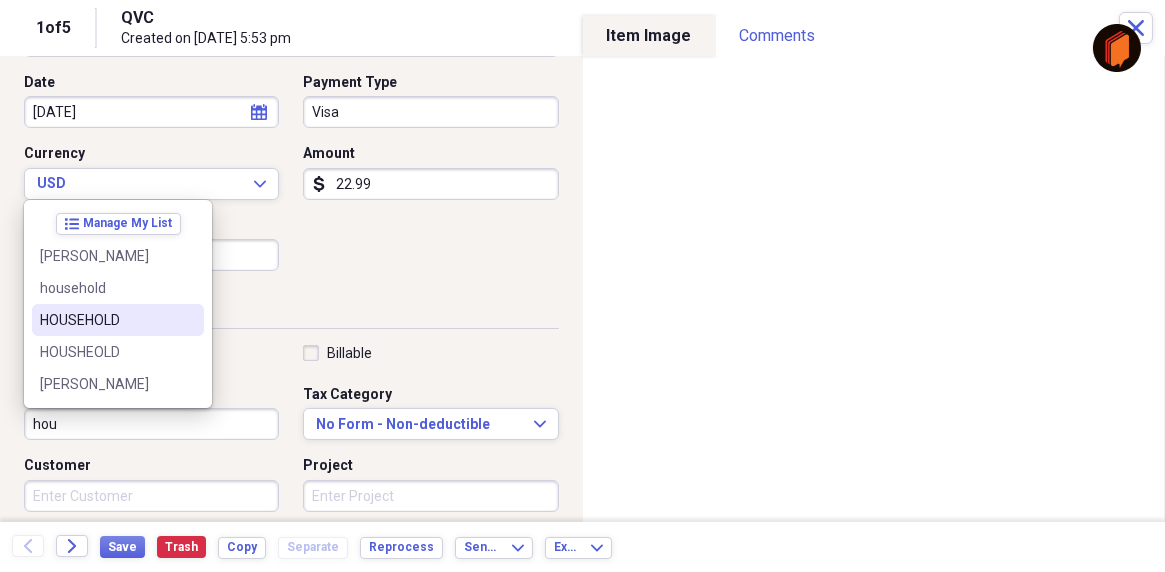 click on "HOUSEHOLD" at bounding box center [106, 320] 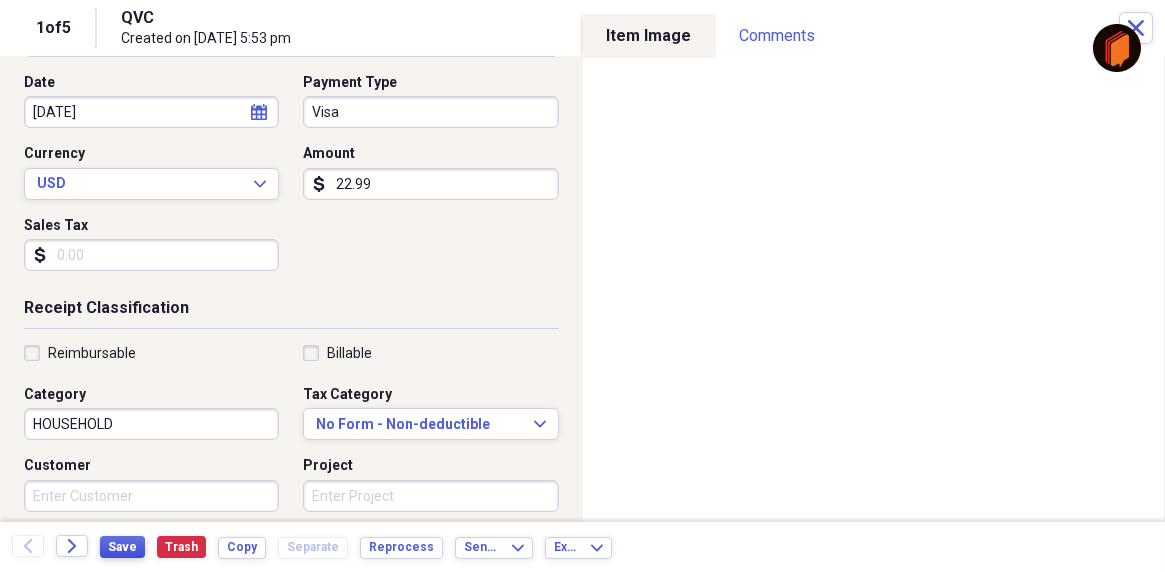 click on "Save" at bounding box center [122, 547] 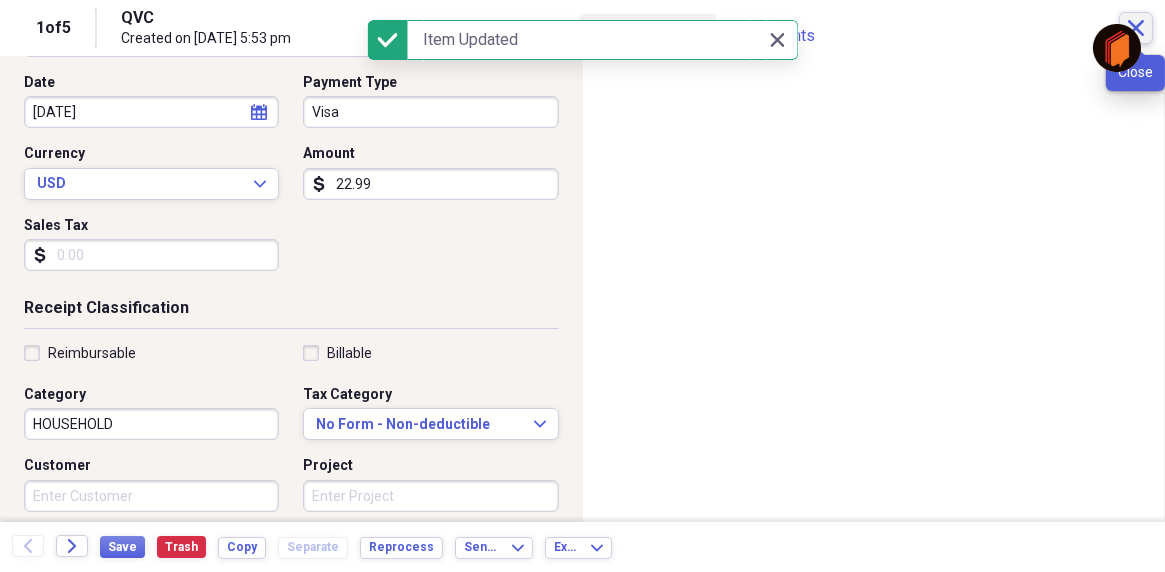 click on "Close" 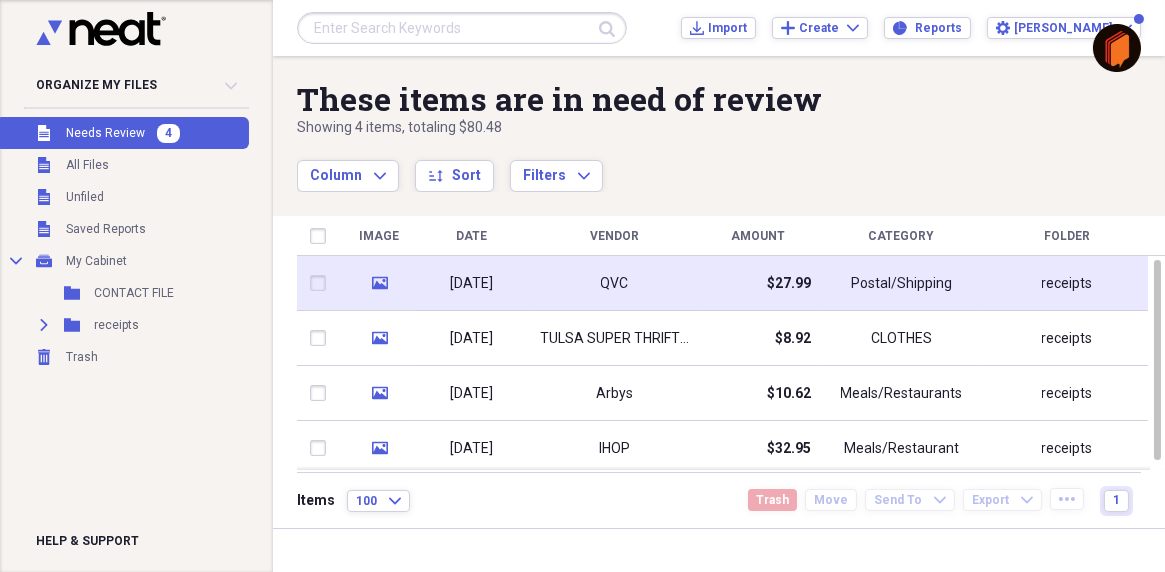 click on "QVC" at bounding box center [615, 284] 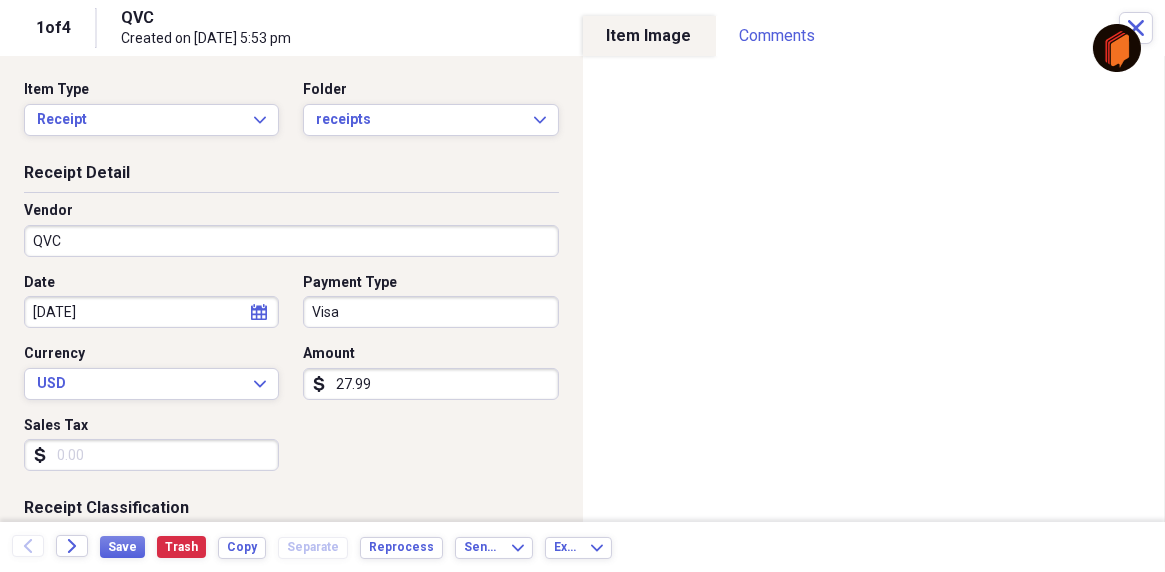 click on "27.99" at bounding box center (430, 384) 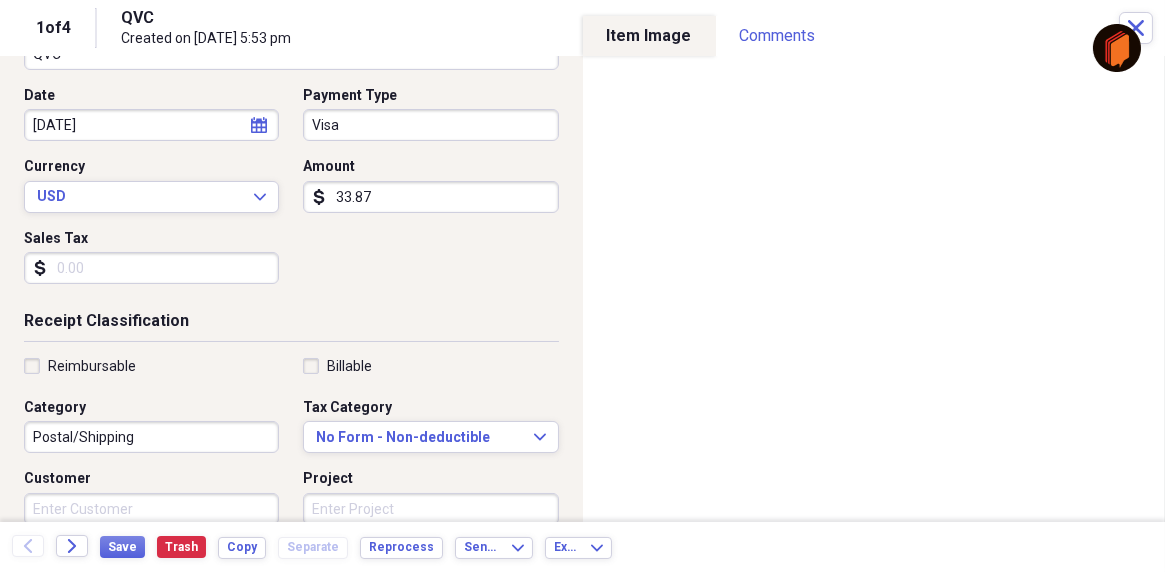 scroll, scrollTop: 200, scrollLeft: 0, axis: vertical 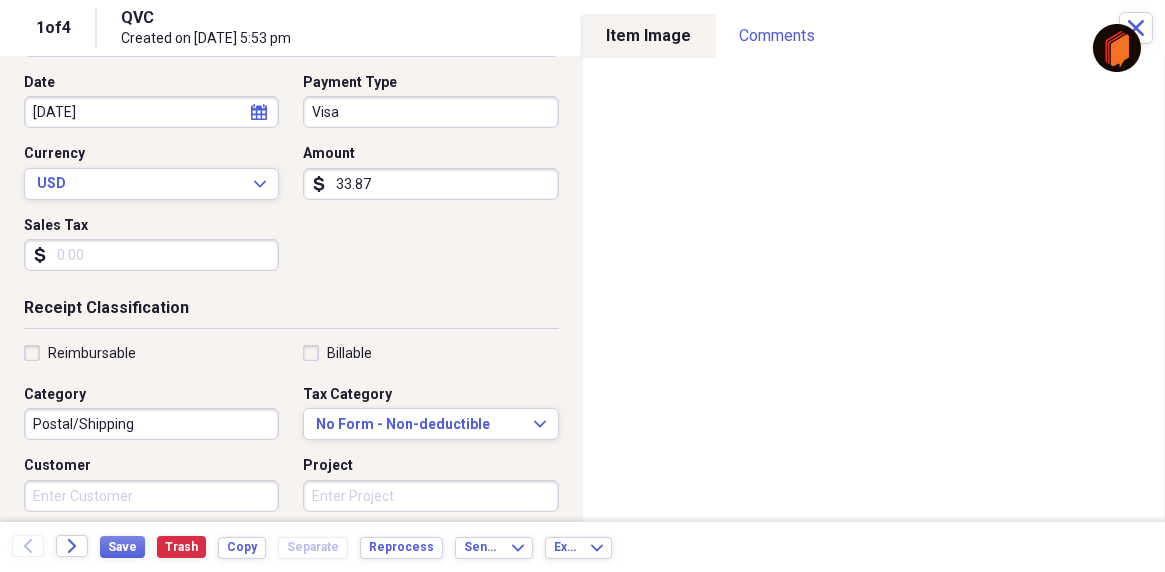 type on "33.87" 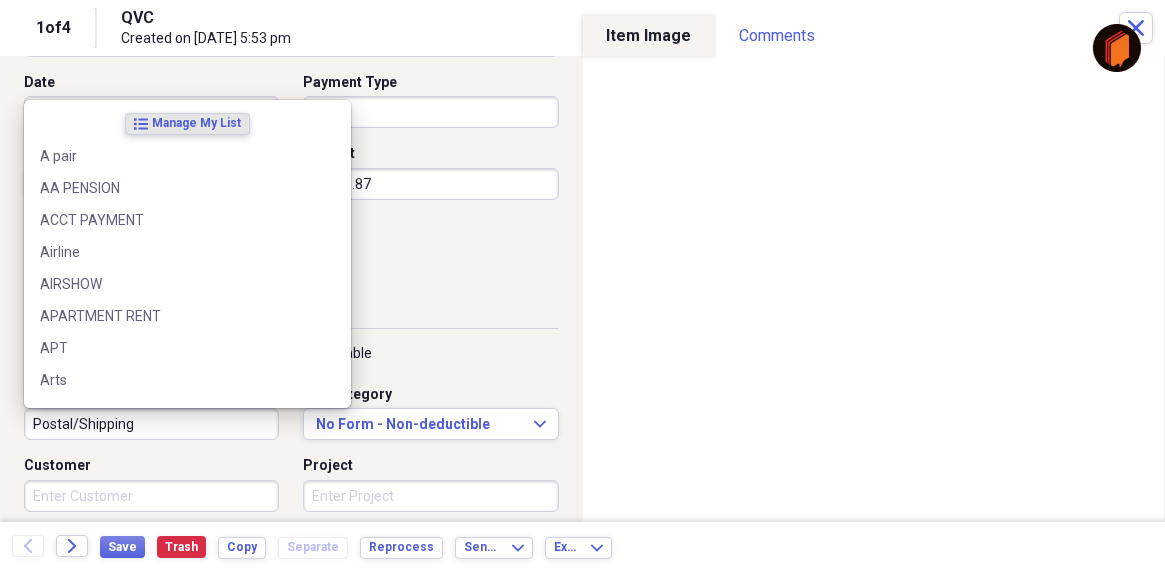 click on "Postal/Shipping" at bounding box center (151, 424) 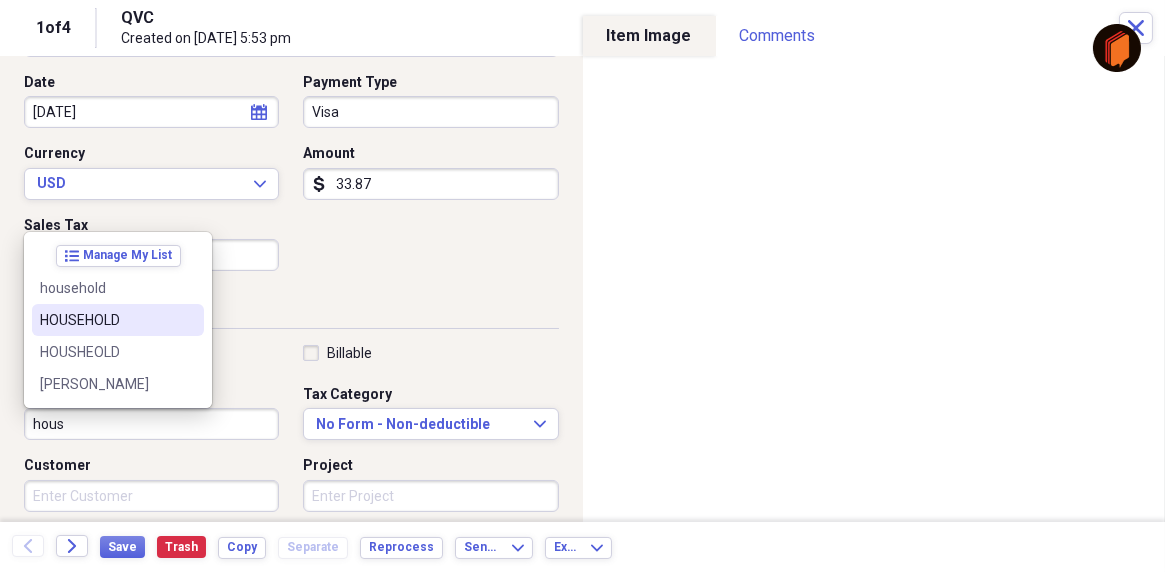 click on "HOUSEHOLD" at bounding box center (106, 320) 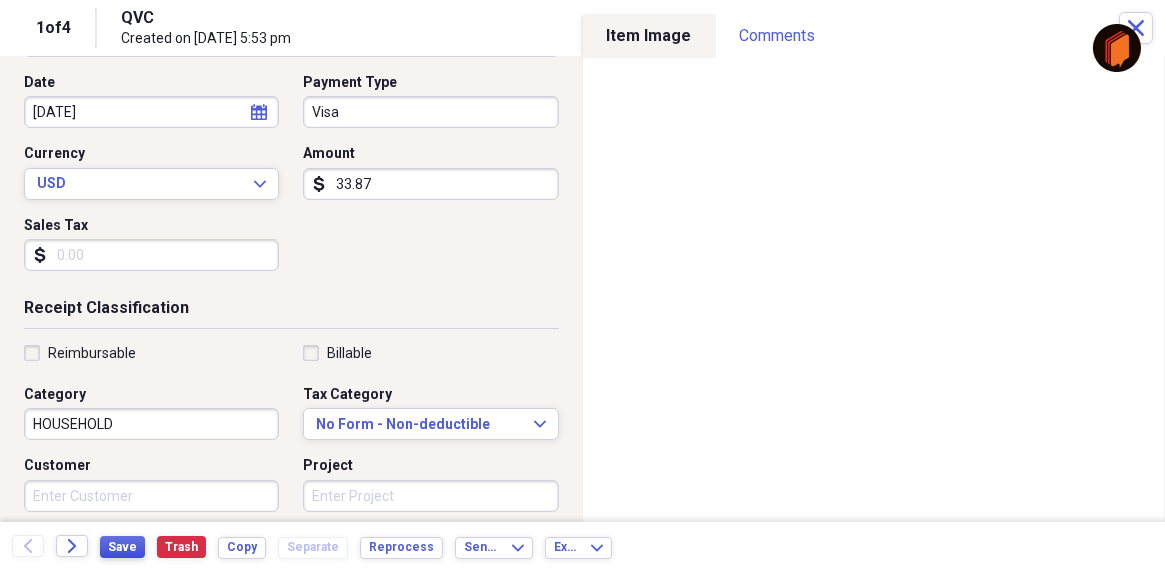 click on "Save" at bounding box center [122, 547] 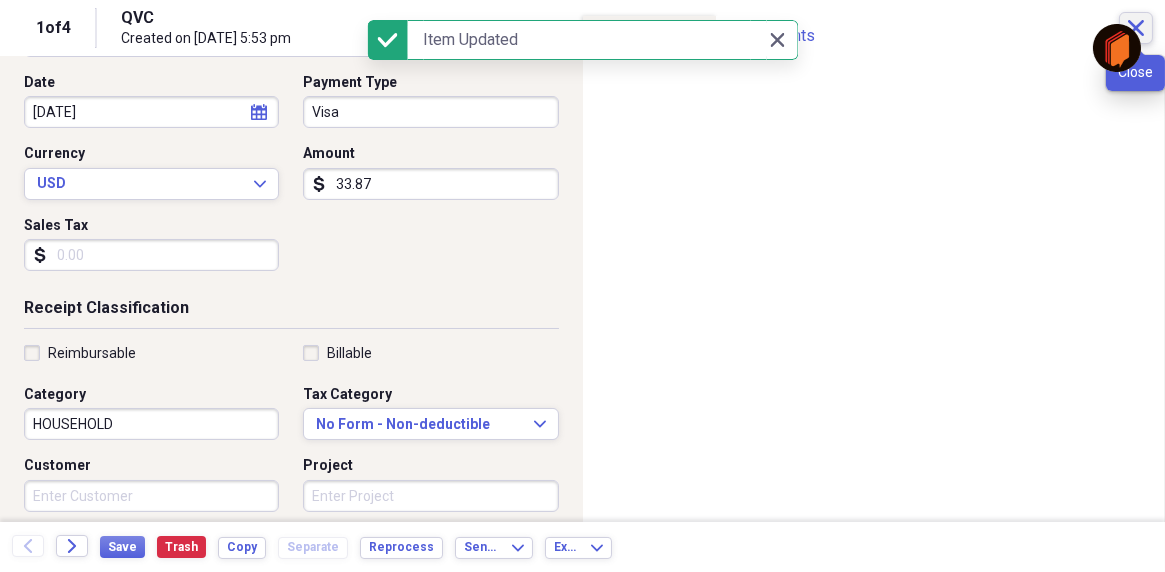 click on "Close" 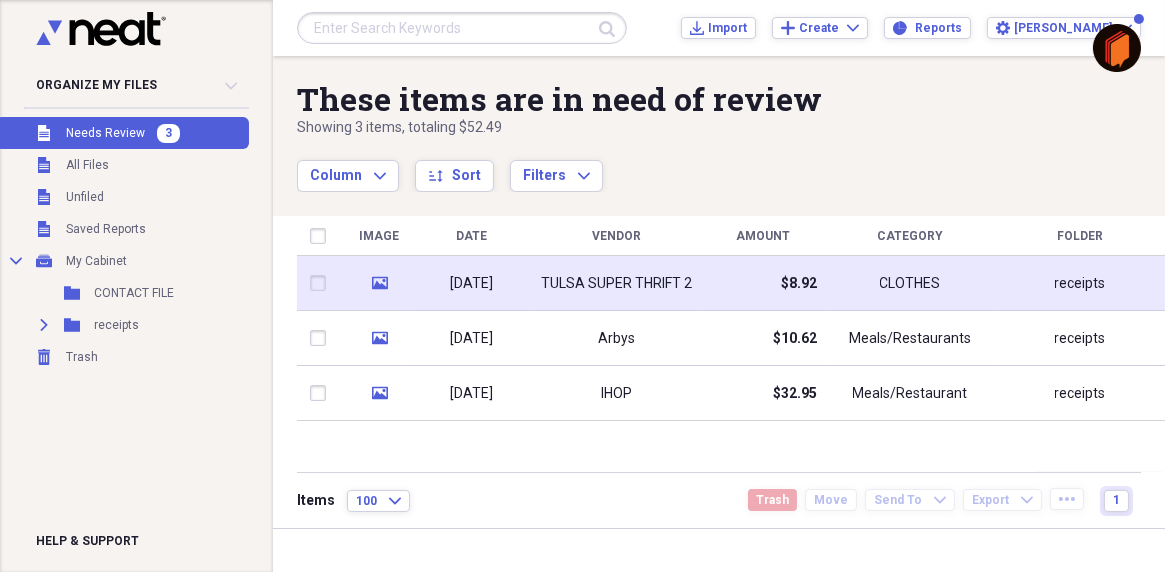 click on "TULSA SUPER THRIFT 2" at bounding box center [616, 284] 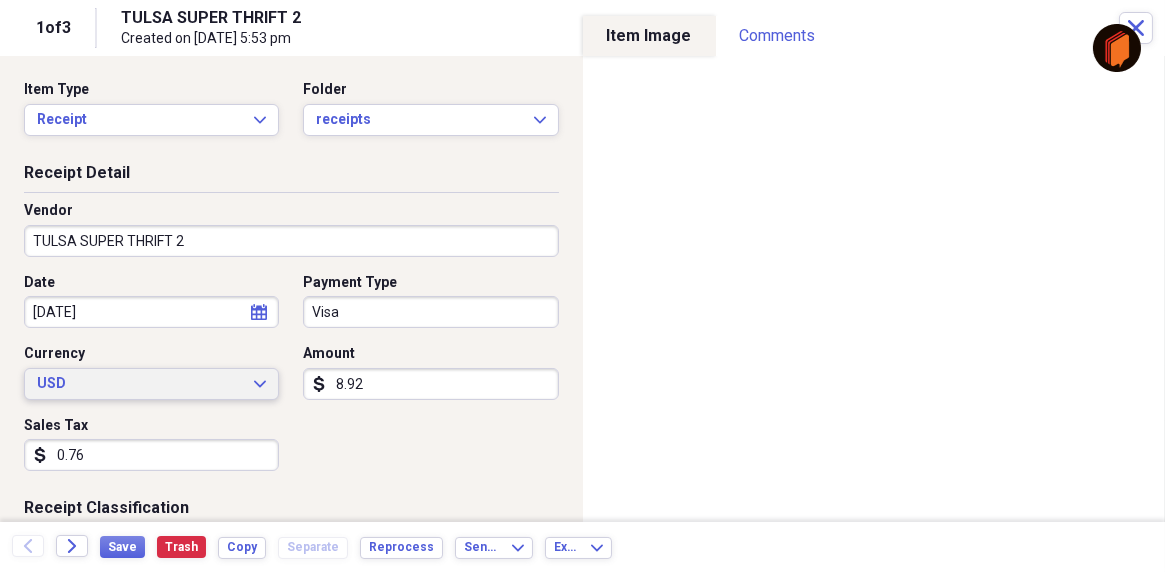 scroll, scrollTop: 200, scrollLeft: 0, axis: vertical 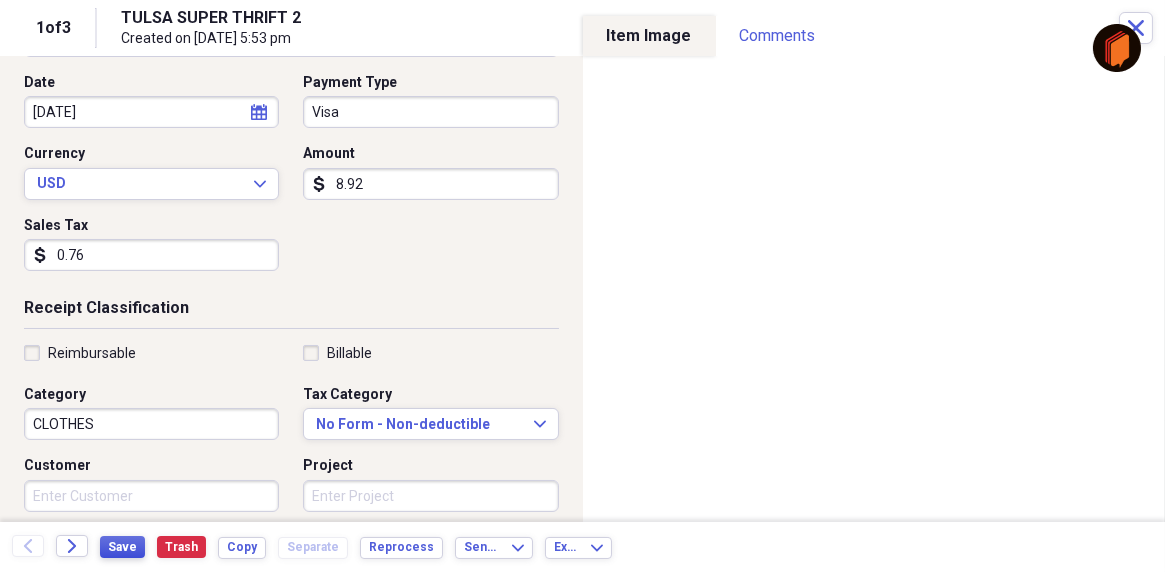 click on "Save" at bounding box center [122, 547] 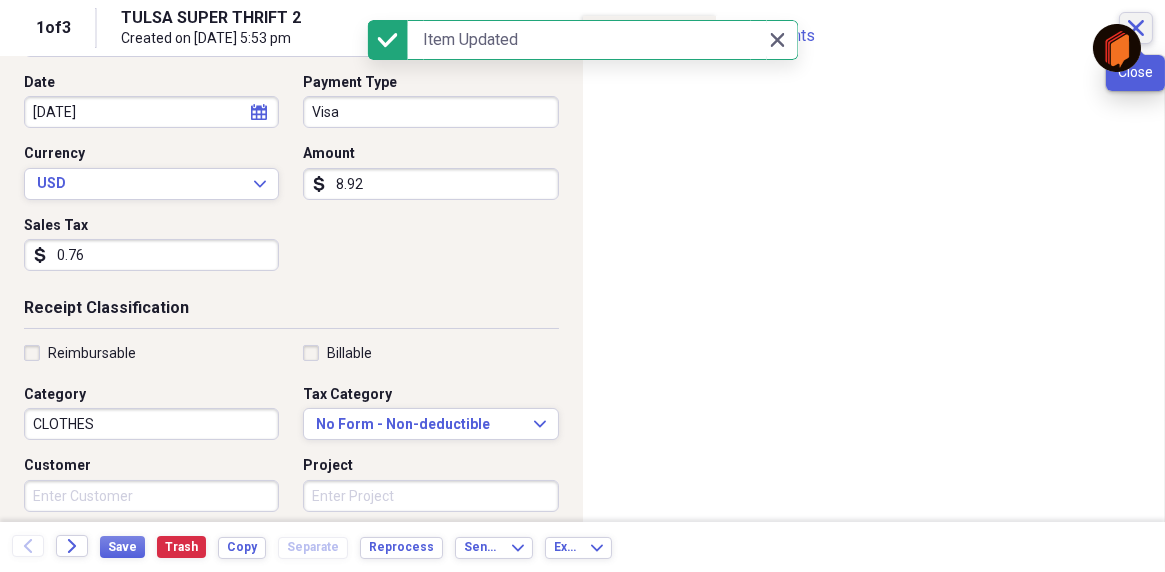 click 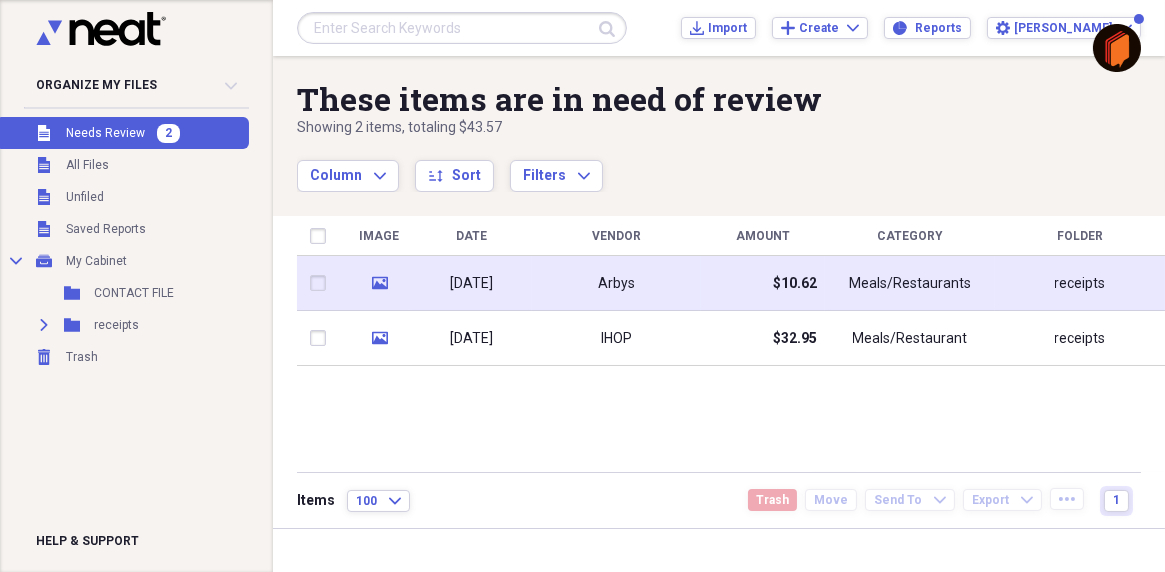 click on "Arbys" at bounding box center (616, 284) 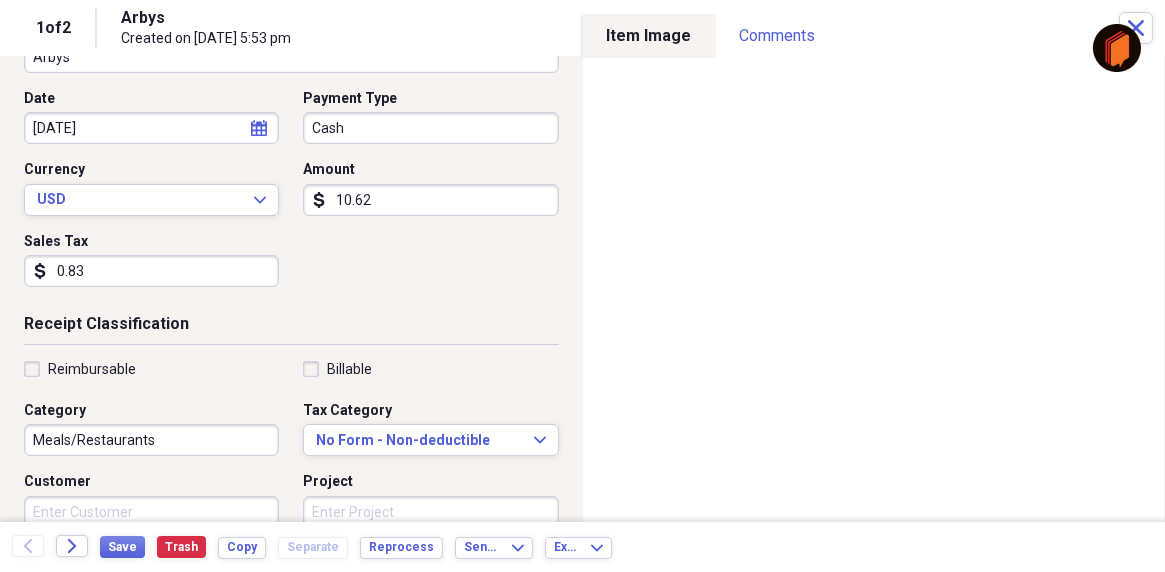 scroll, scrollTop: 200, scrollLeft: 0, axis: vertical 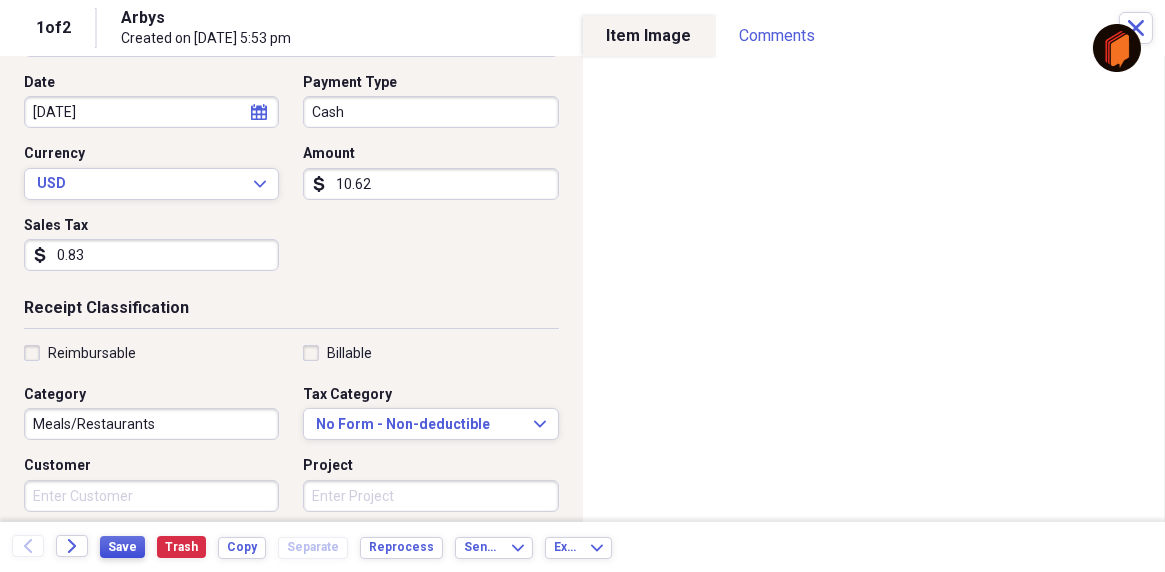 click on "Save" at bounding box center [122, 547] 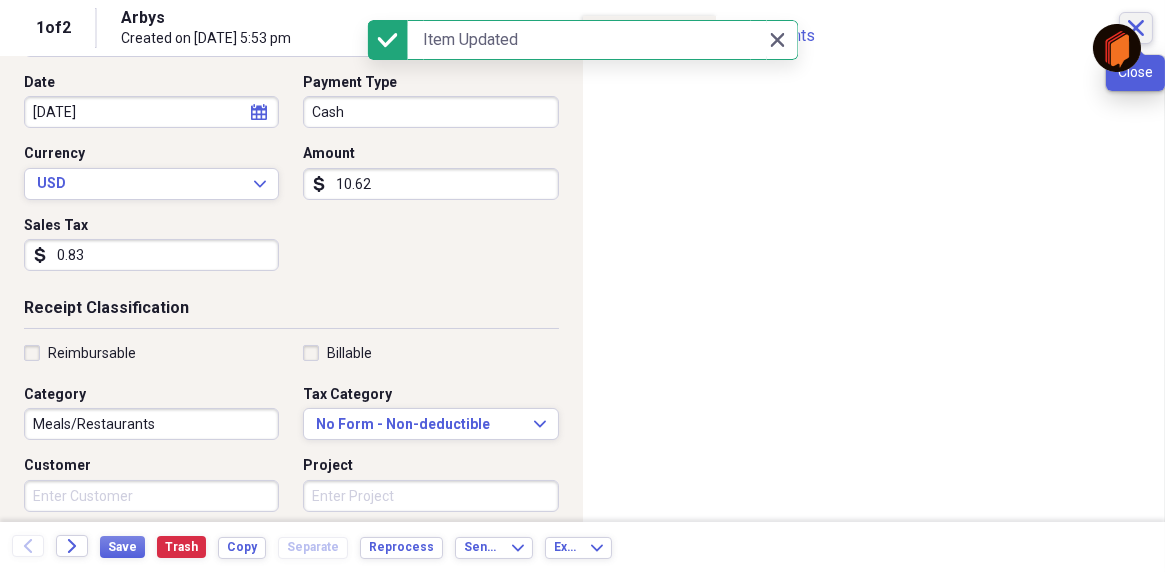 click on "Close" 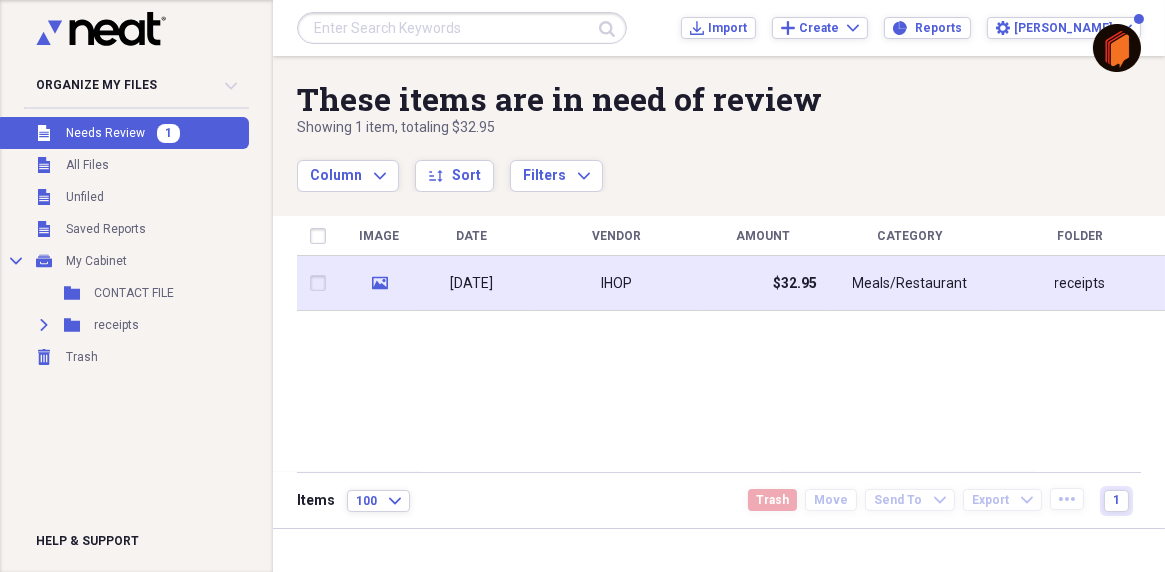 click on "IHOP" at bounding box center (616, 283) 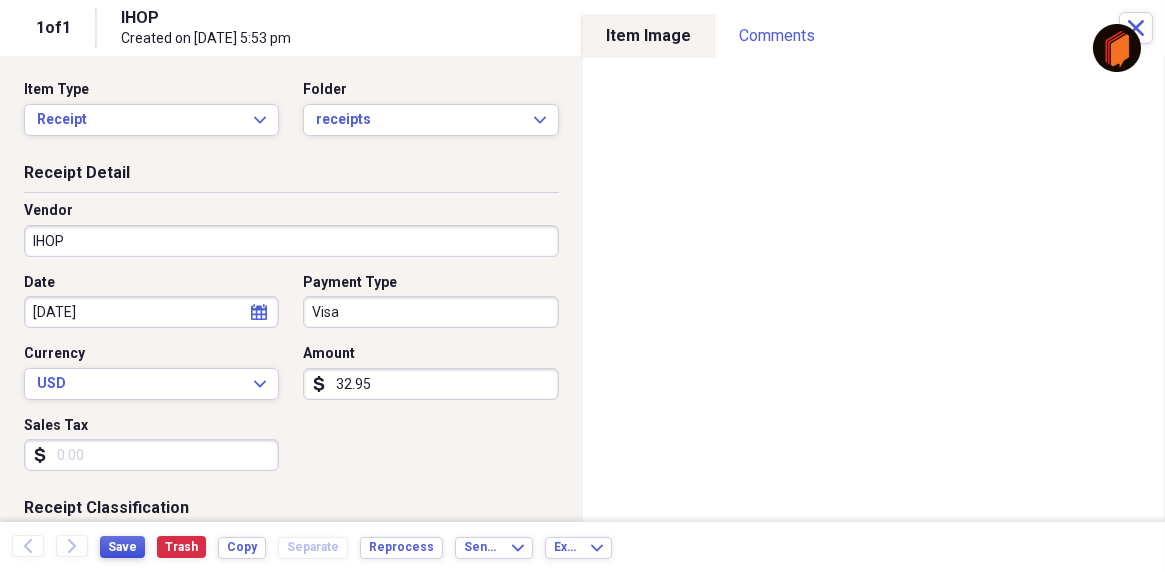 click on "Save" at bounding box center (122, 547) 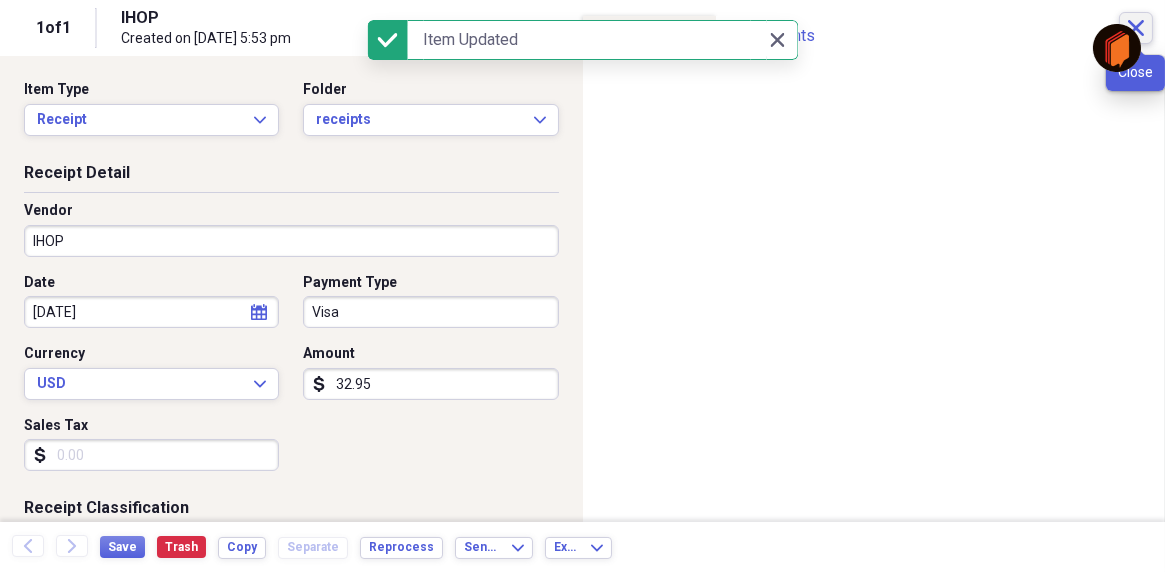 click on "Close" at bounding box center (1136, 28) 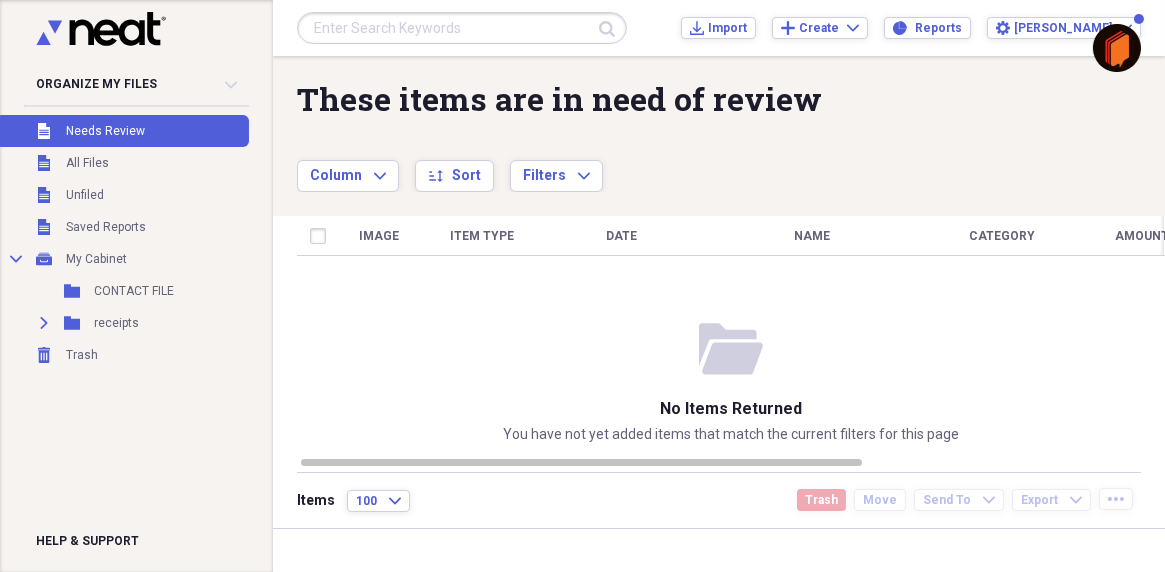 drag, startPoint x: 125, startPoint y: 99, endPoint x: 199, endPoint y: 96, distance: 74.06078 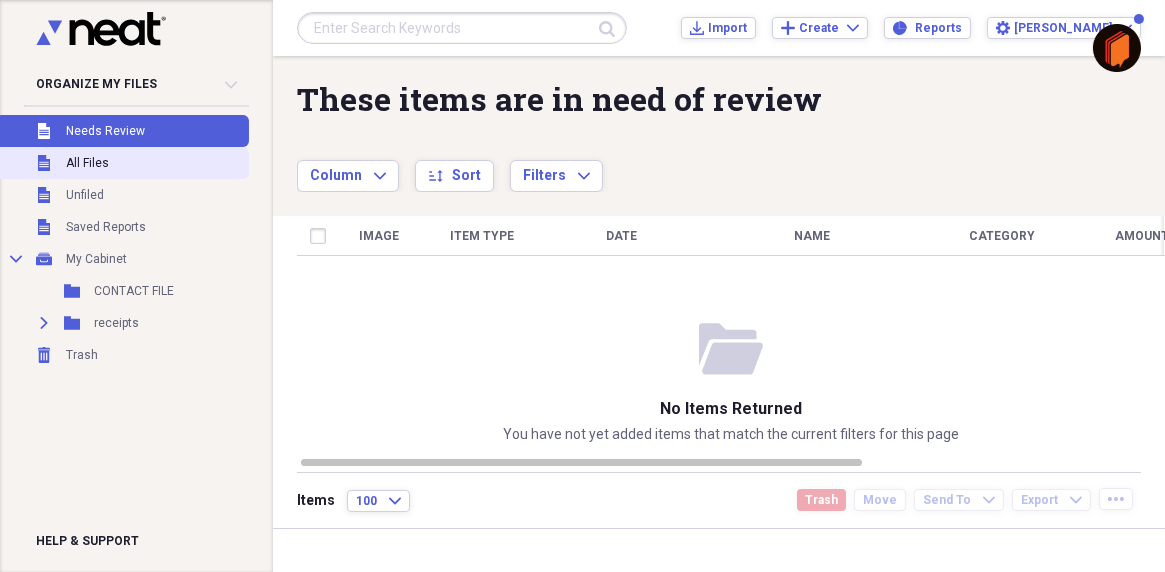 click on "All Files" at bounding box center (87, 163) 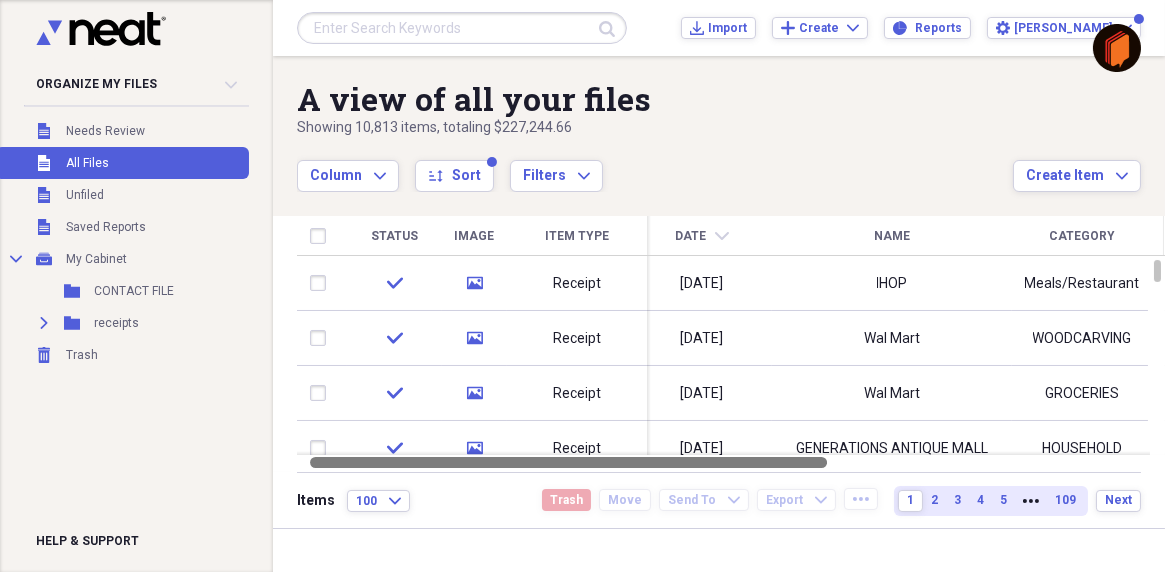 click at bounding box center (568, 462) 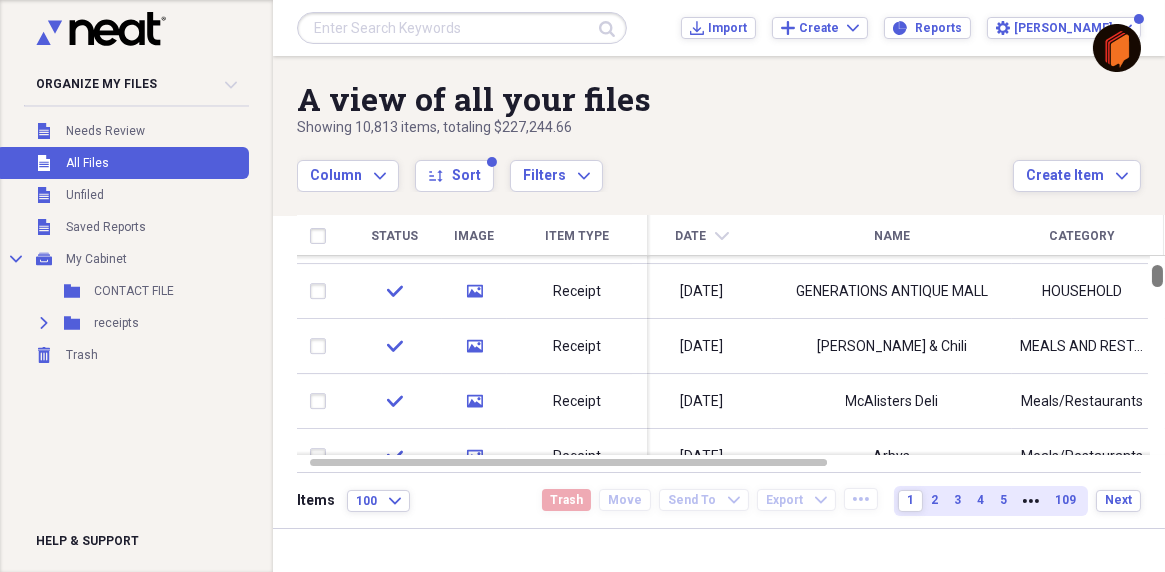 click at bounding box center [1157, 276] 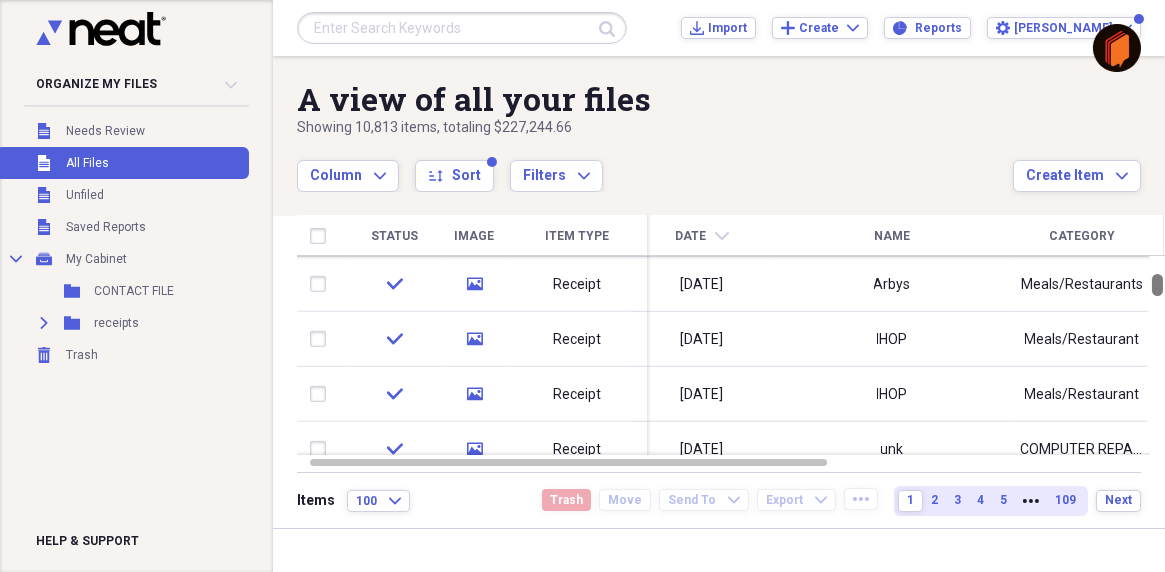drag, startPoint x: 1157, startPoint y: 275, endPoint x: 1159, endPoint y: 286, distance: 11.18034 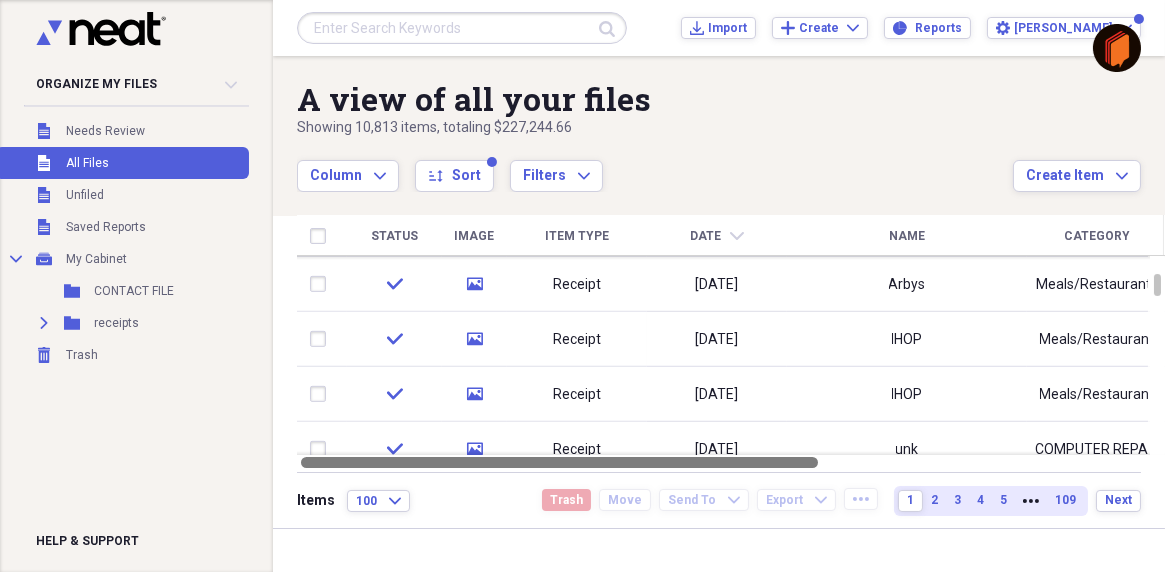 drag, startPoint x: 747, startPoint y: 461, endPoint x: 714, endPoint y: 468, distance: 33.734257 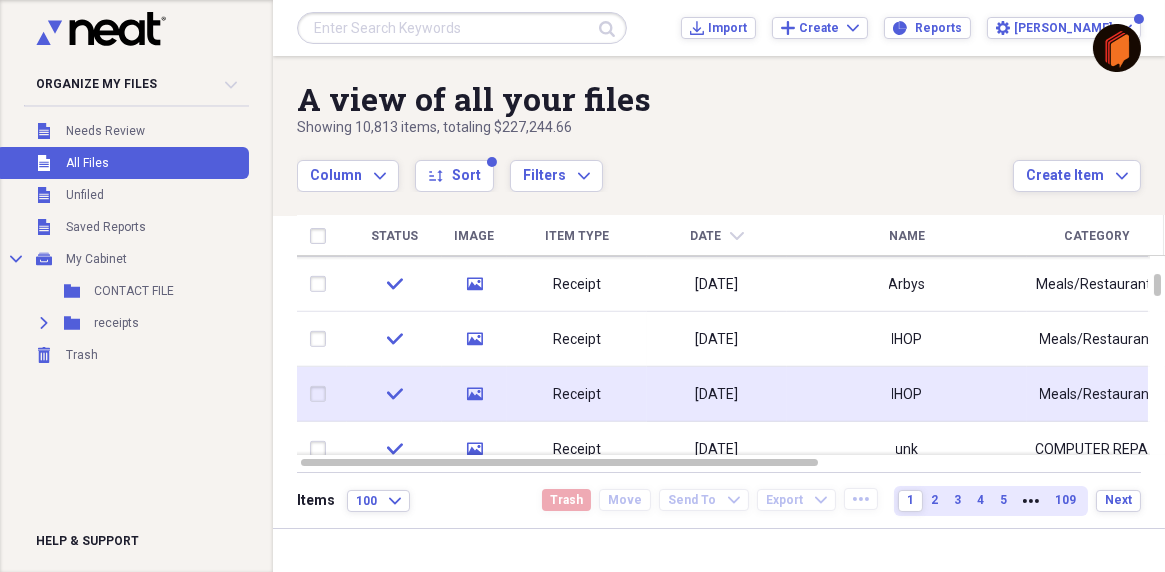 click on "IHOP" at bounding box center [907, 394] 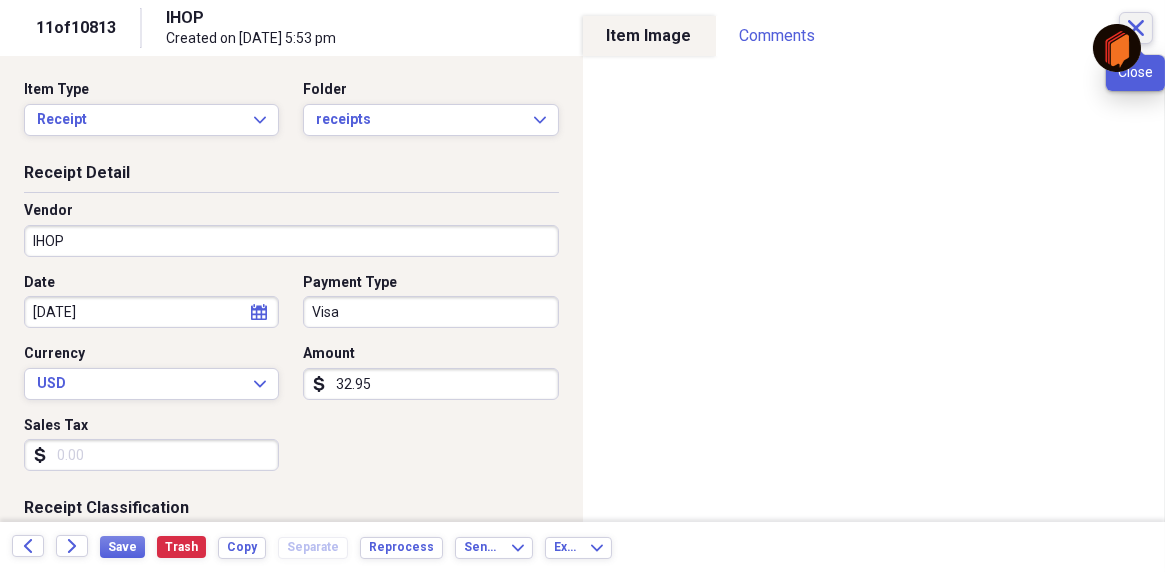 click on "Close" at bounding box center (1136, 28) 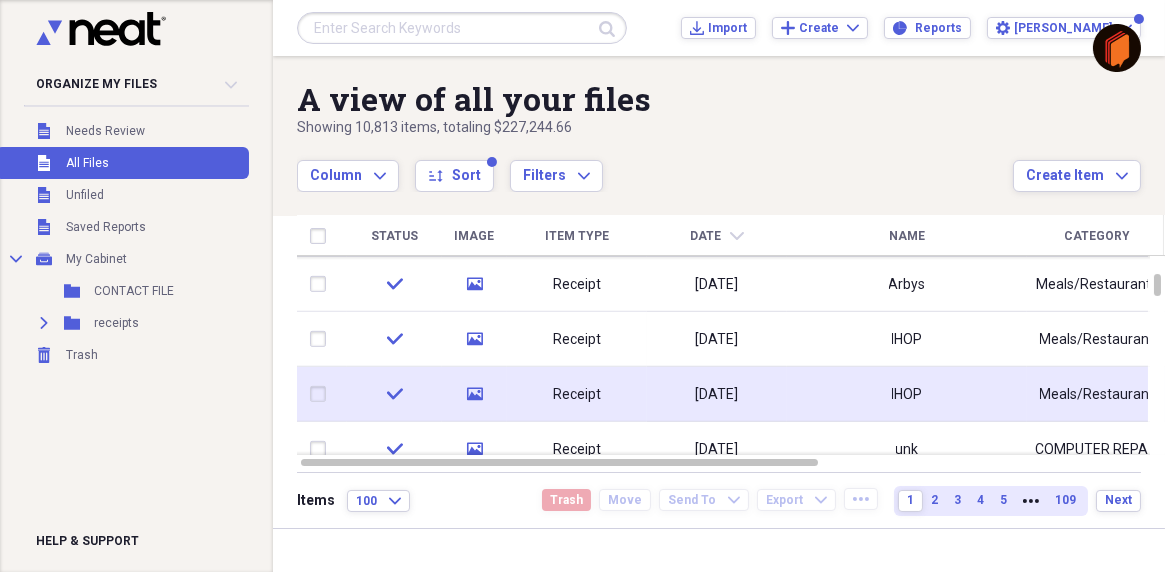 click on "IHOP" at bounding box center (907, 394) 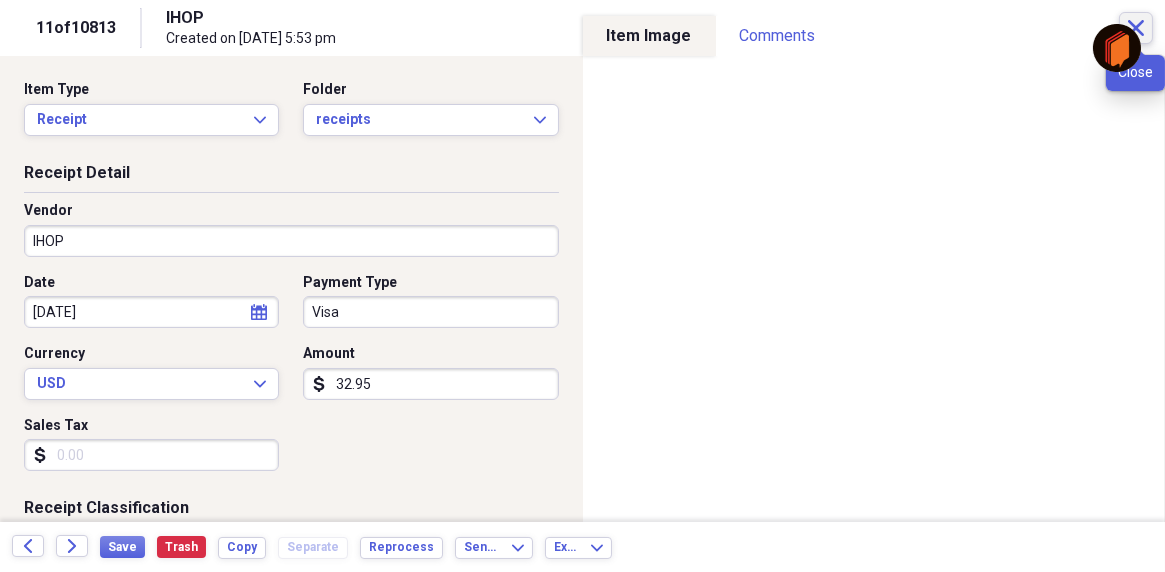 click on "Close" at bounding box center [1136, 28] 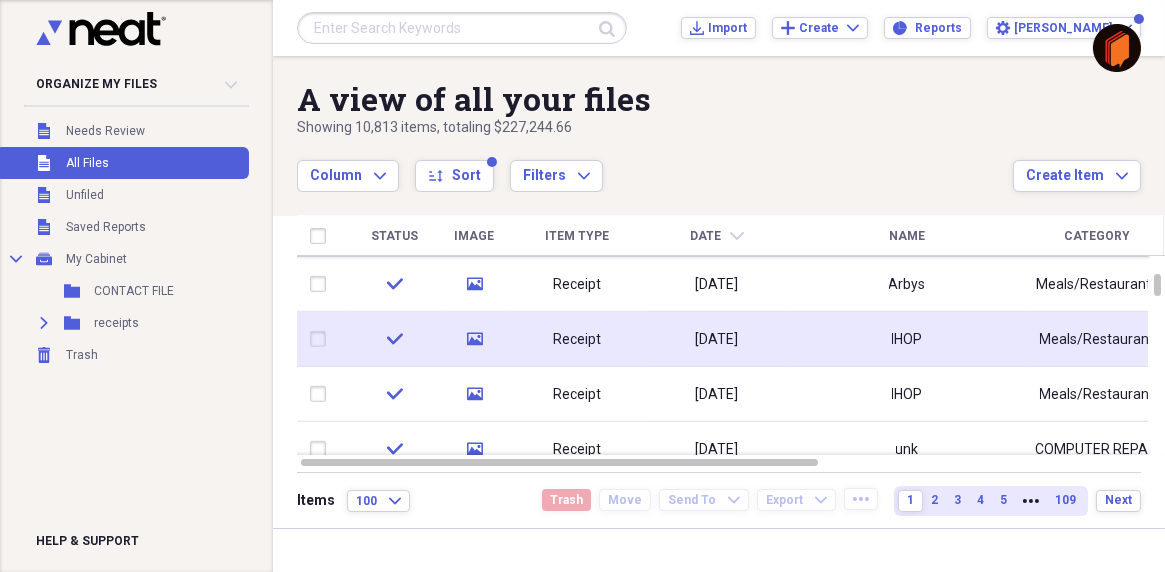 click on "IHOP" at bounding box center [907, 339] 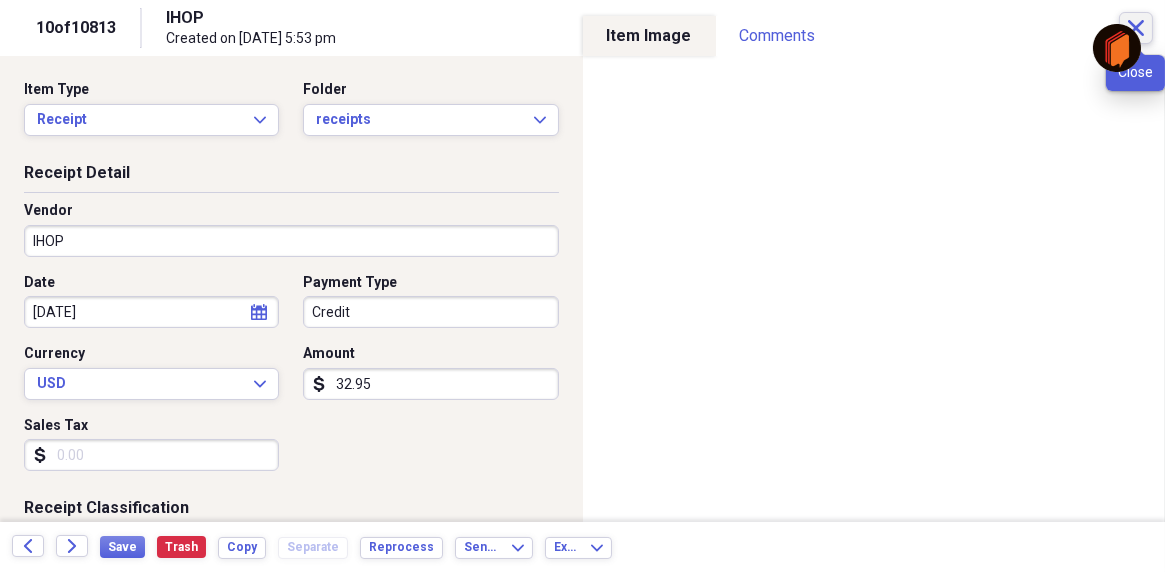 click on "Close" at bounding box center (1136, 28) 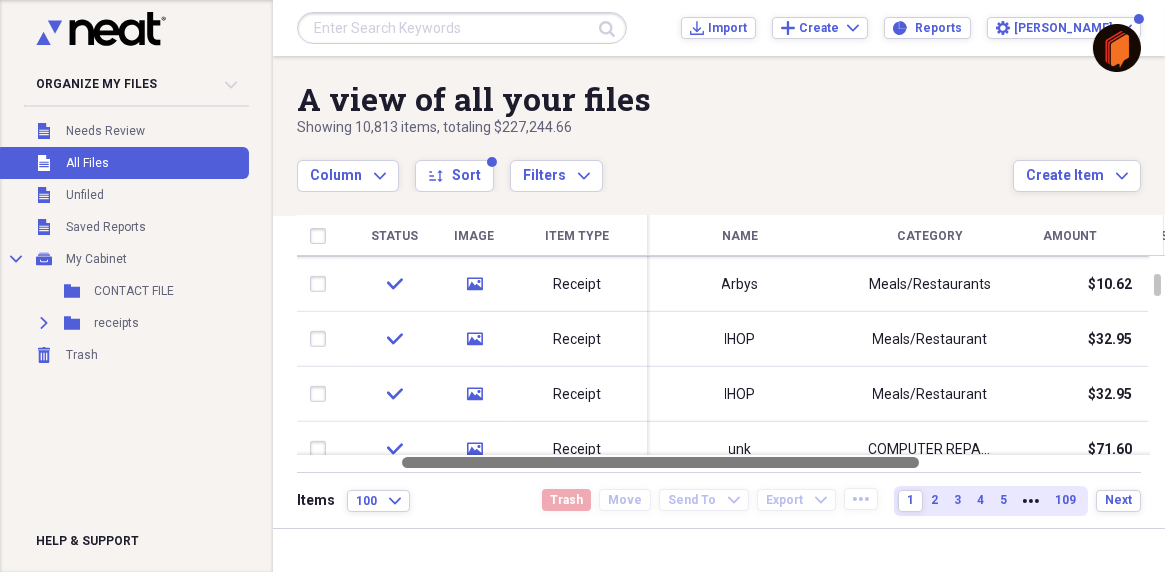 drag, startPoint x: 745, startPoint y: 458, endPoint x: 841, endPoint y: 454, distance: 96.0833 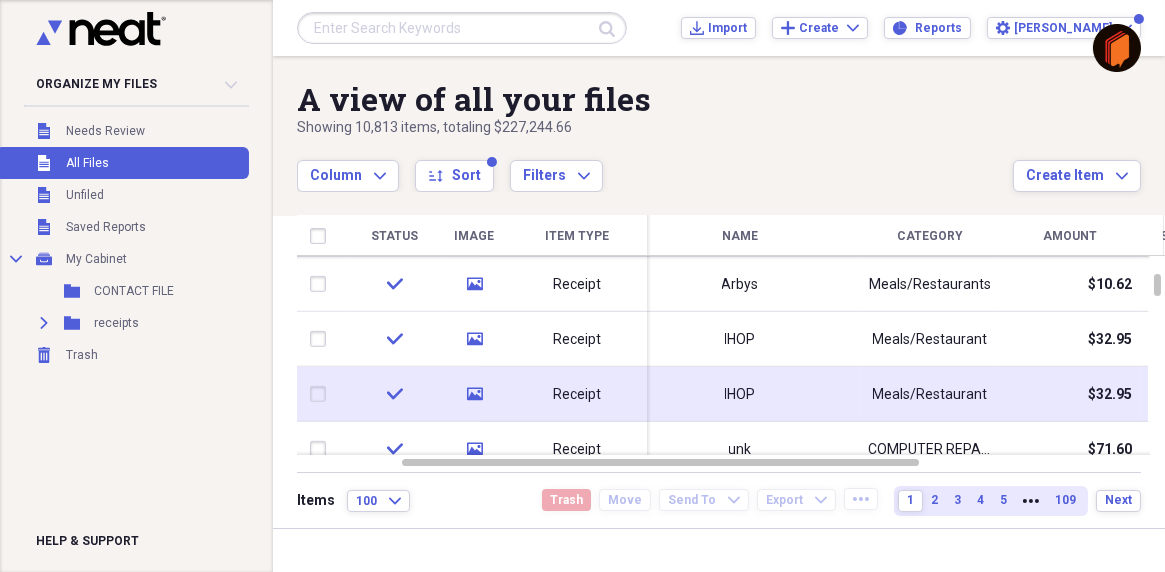 click at bounding box center [322, 394] 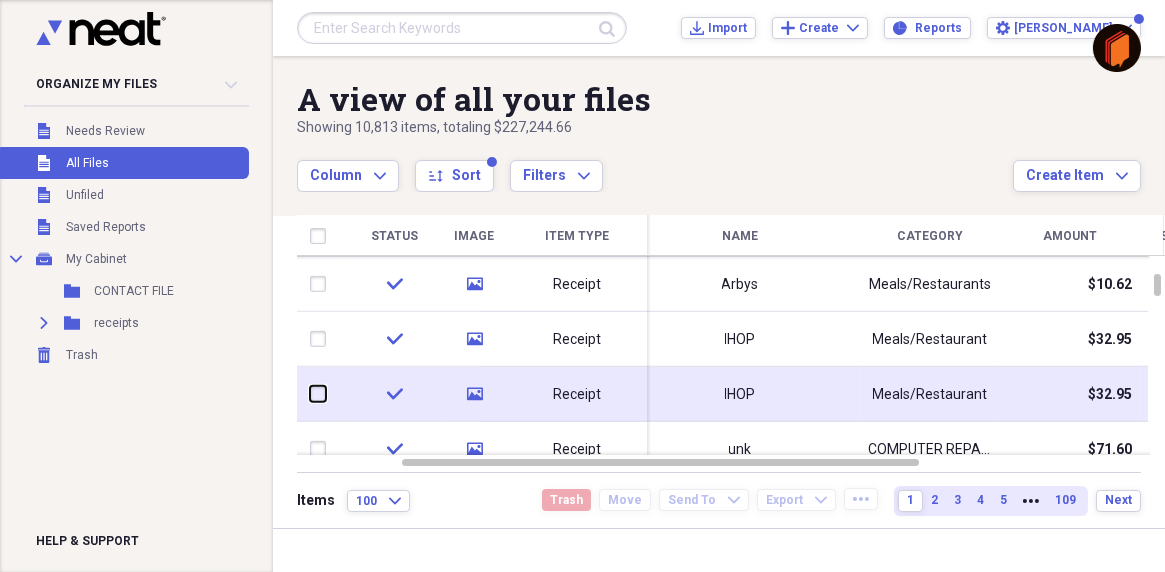 click at bounding box center [310, 394] 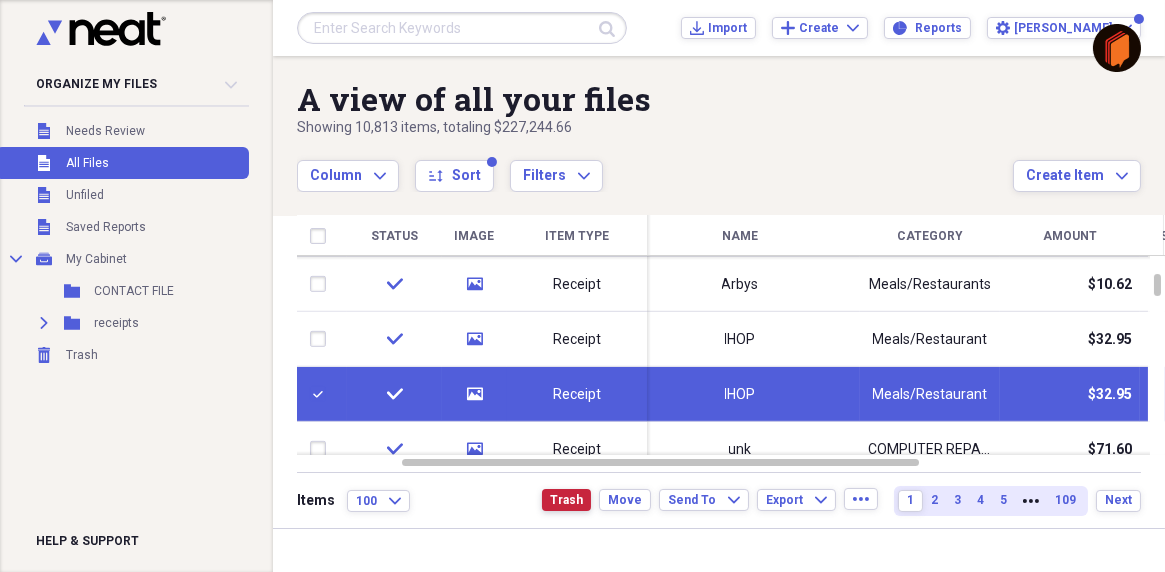 click on "Trash" at bounding box center [566, 500] 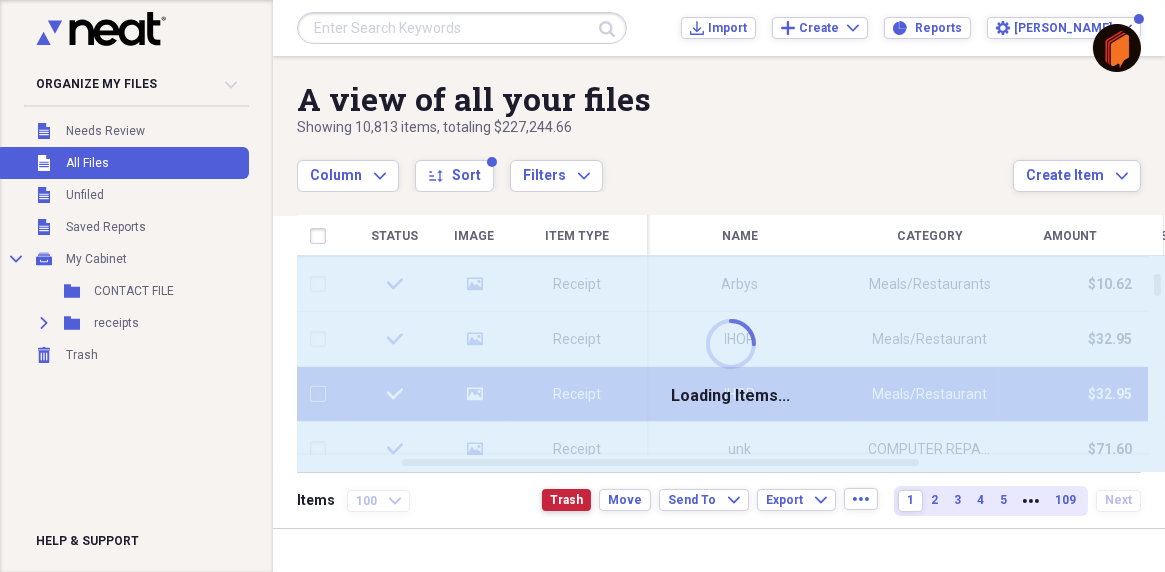checkbox on "false" 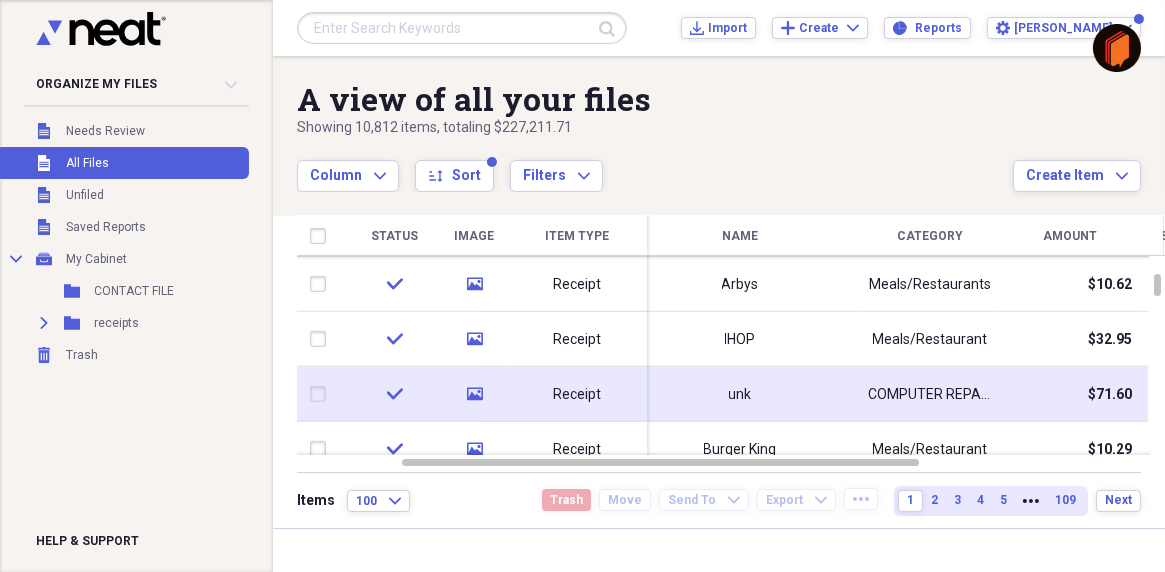 click on "unk" at bounding box center [740, 394] 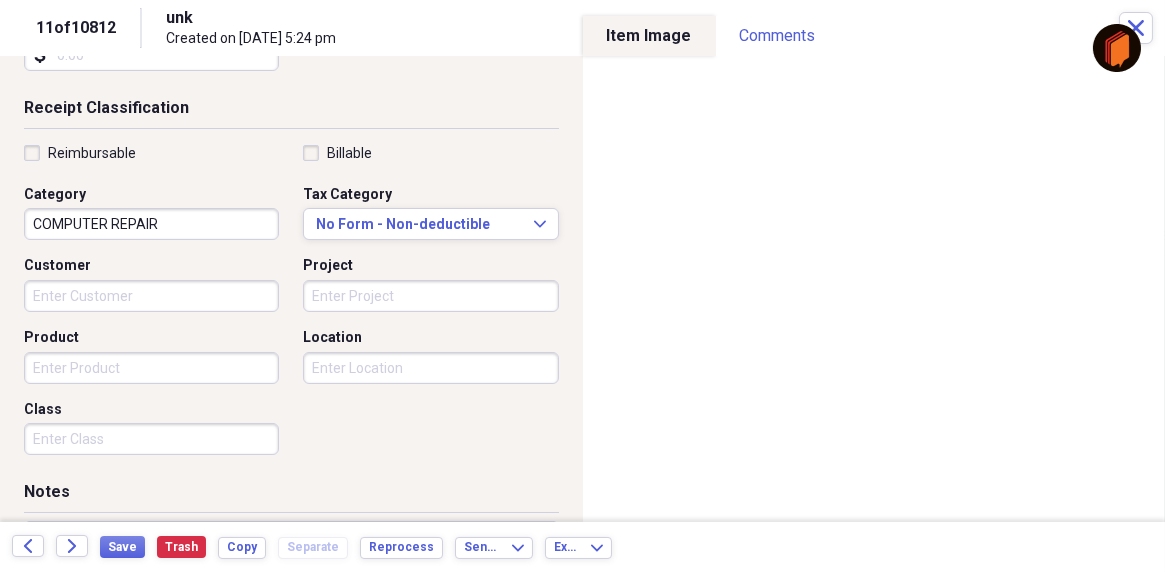 scroll, scrollTop: 552, scrollLeft: 0, axis: vertical 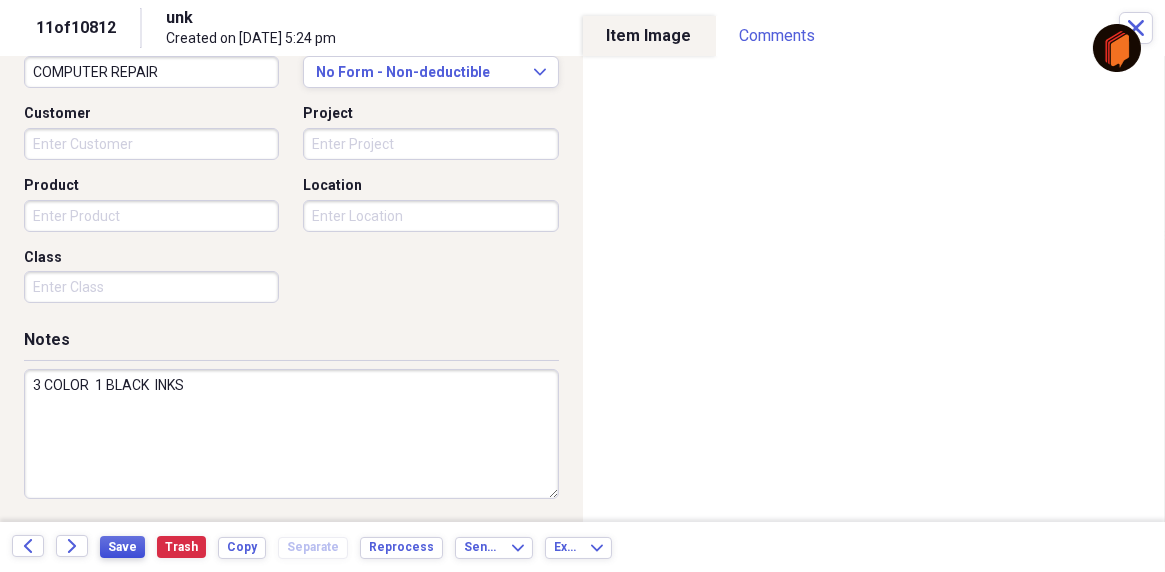 click on "Save" at bounding box center [122, 547] 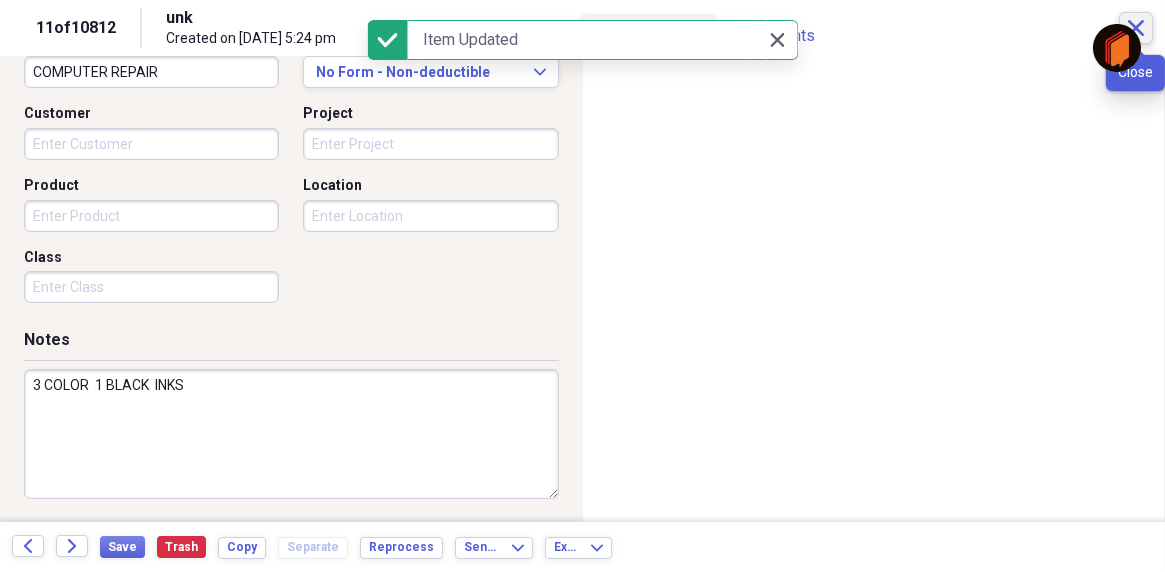 click 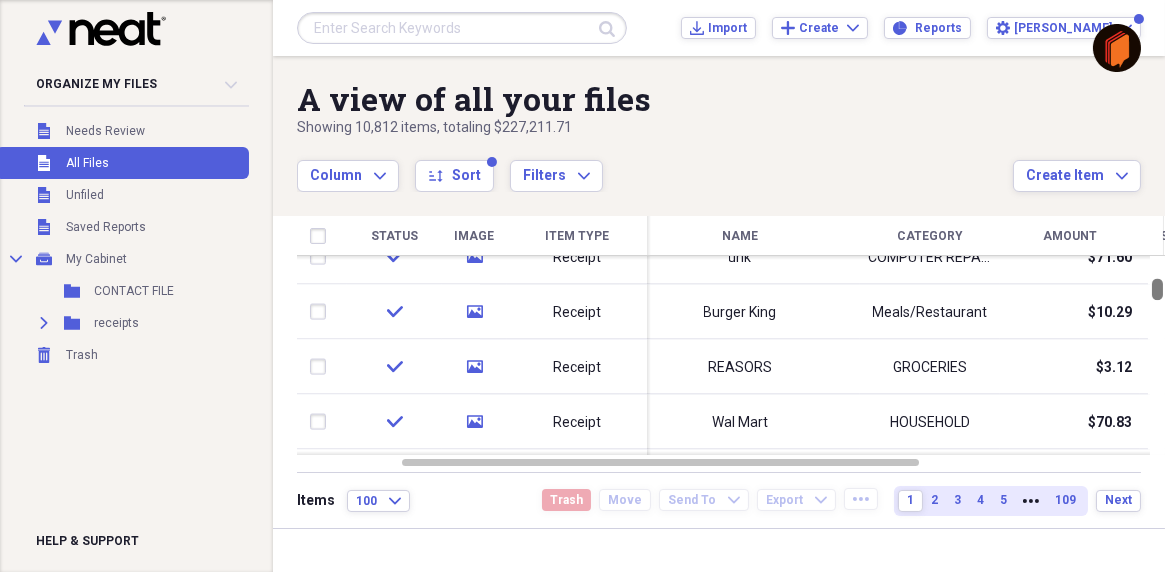 click at bounding box center (1157, 289) 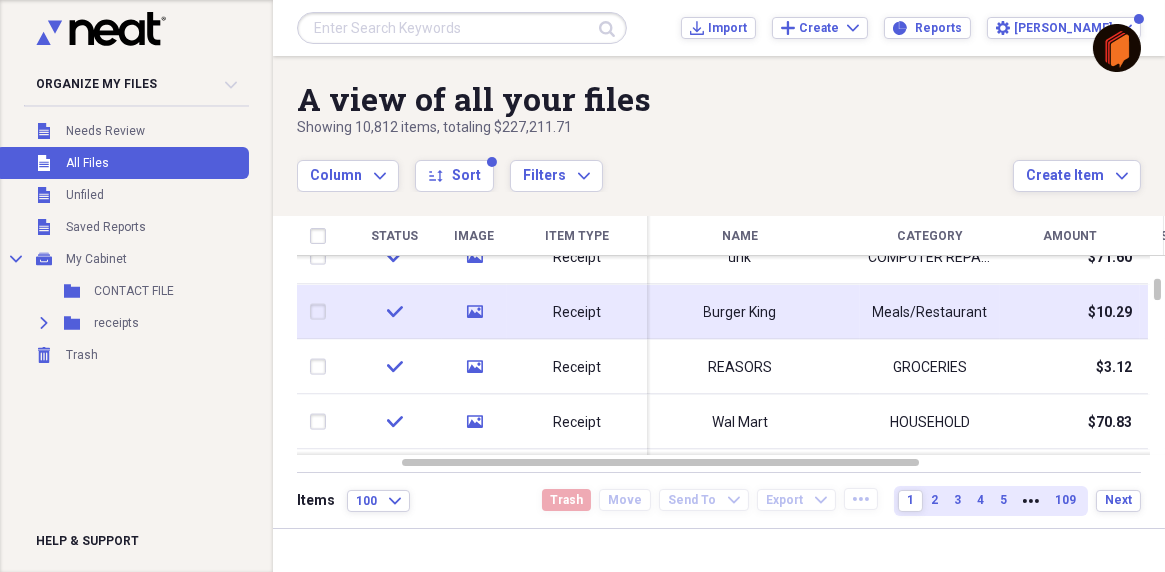 click on "Burger King" at bounding box center (740, 312) 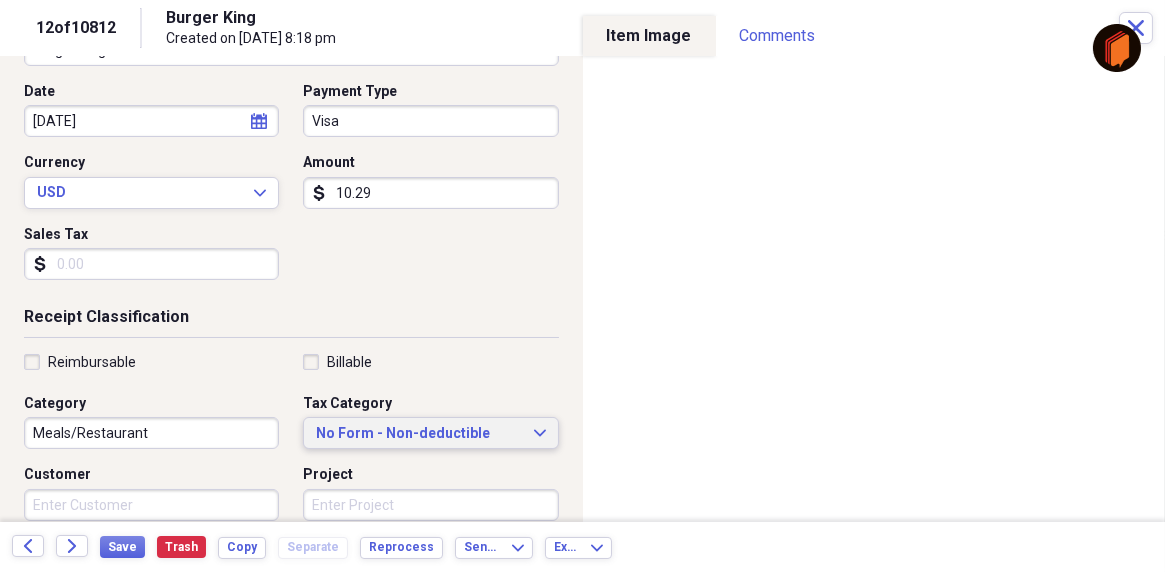 scroll, scrollTop: 200, scrollLeft: 0, axis: vertical 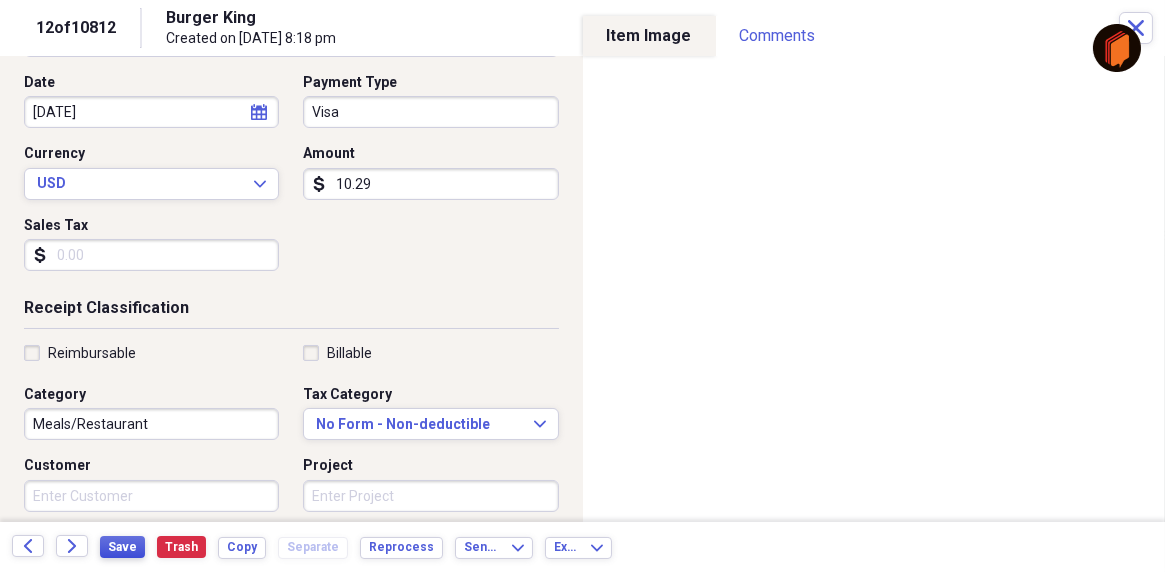 click on "Save" at bounding box center [122, 547] 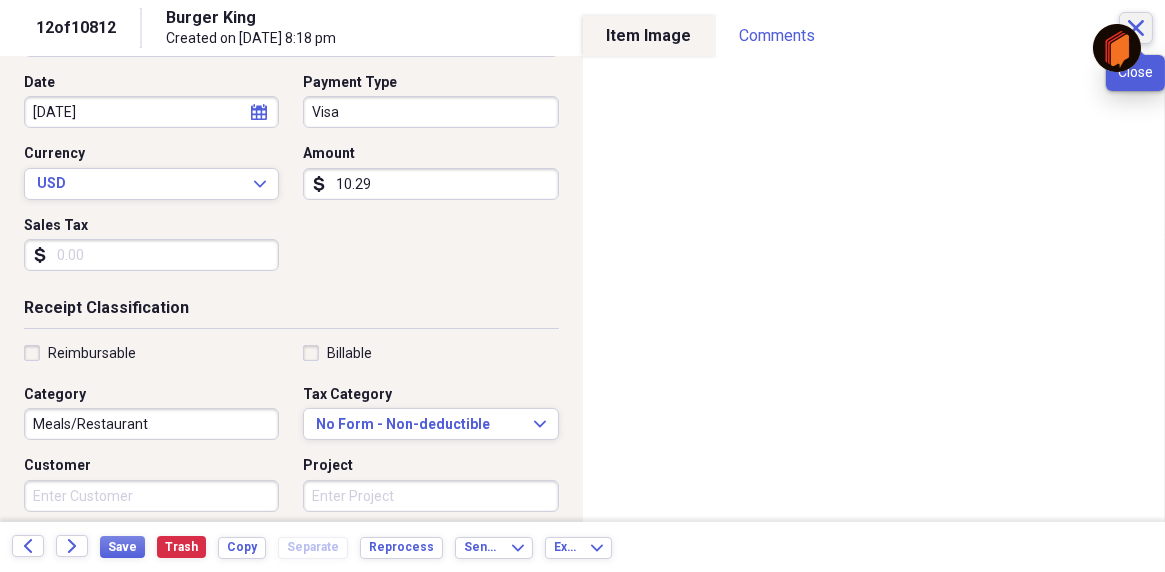 click on "Close" at bounding box center (1136, 28) 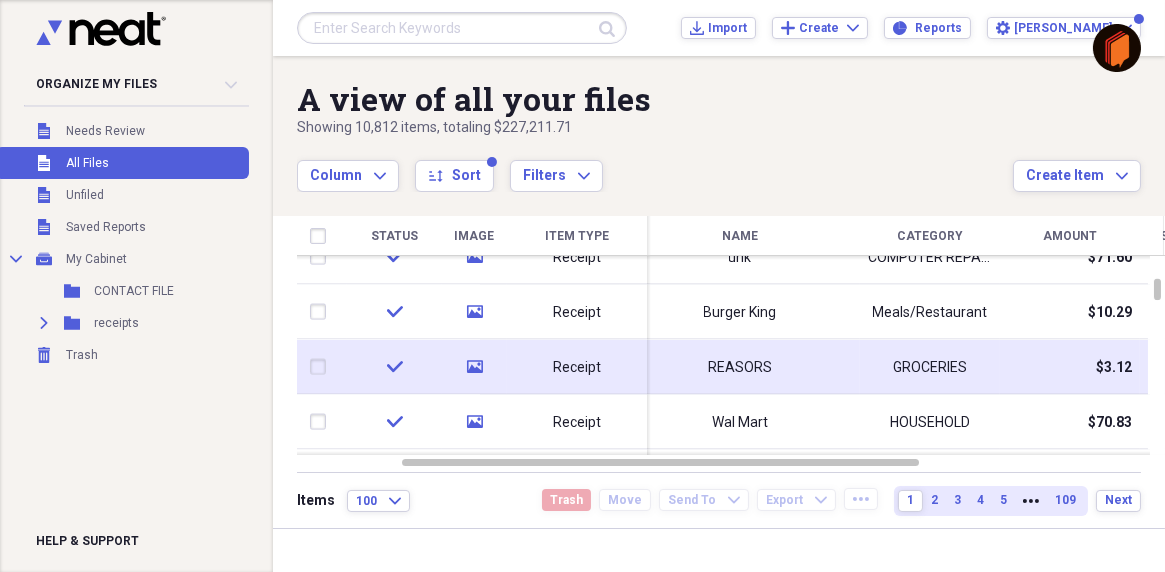 click on "Receipt" at bounding box center (577, 367) 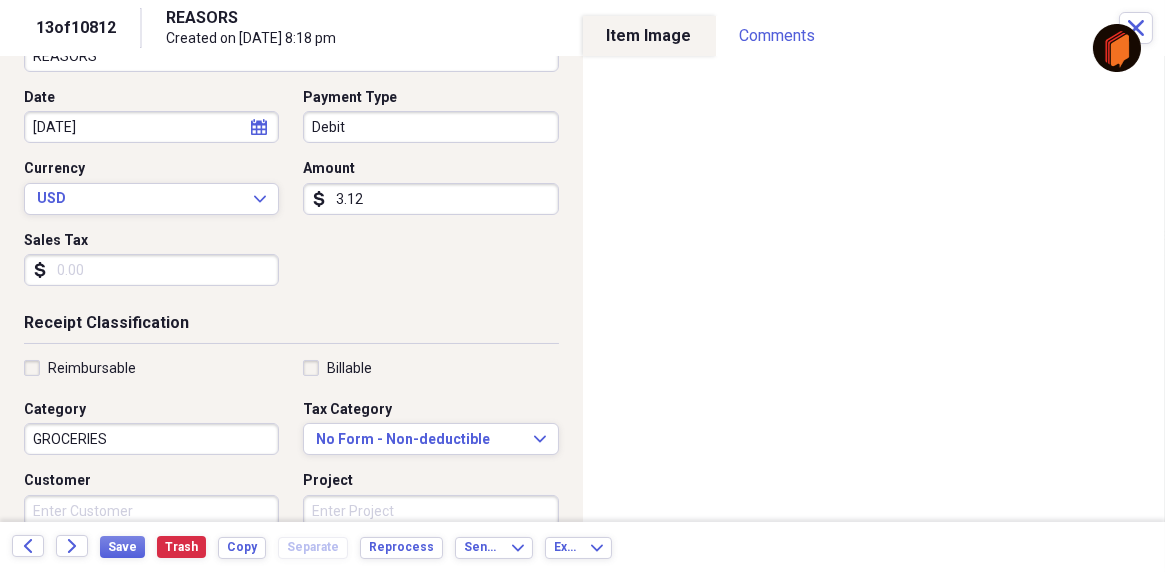 scroll, scrollTop: 200, scrollLeft: 0, axis: vertical 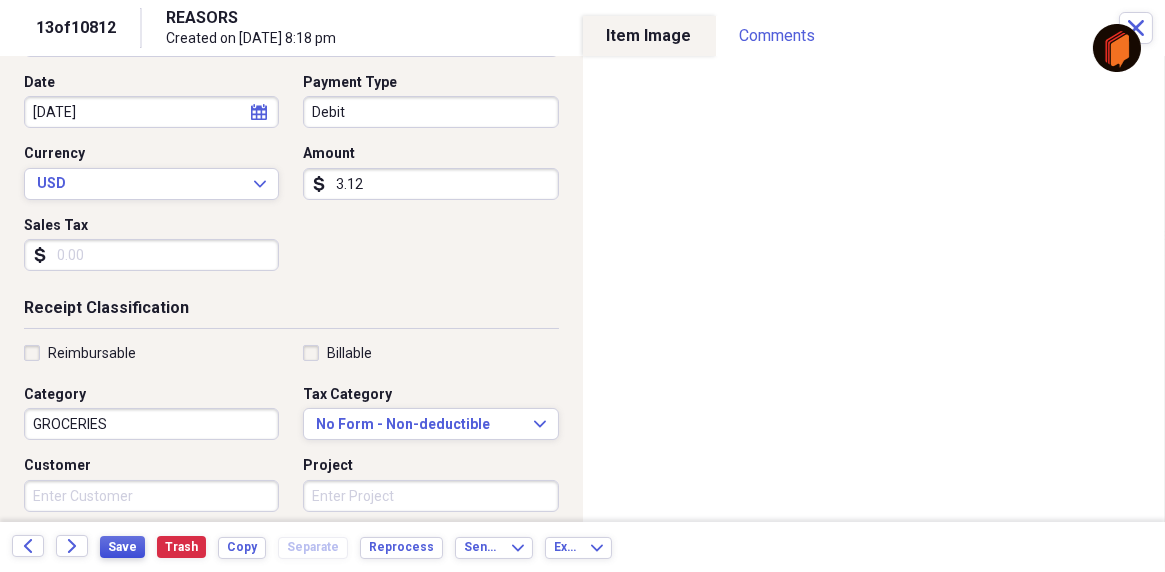 click on "Save" at bounding box center (122, 547) 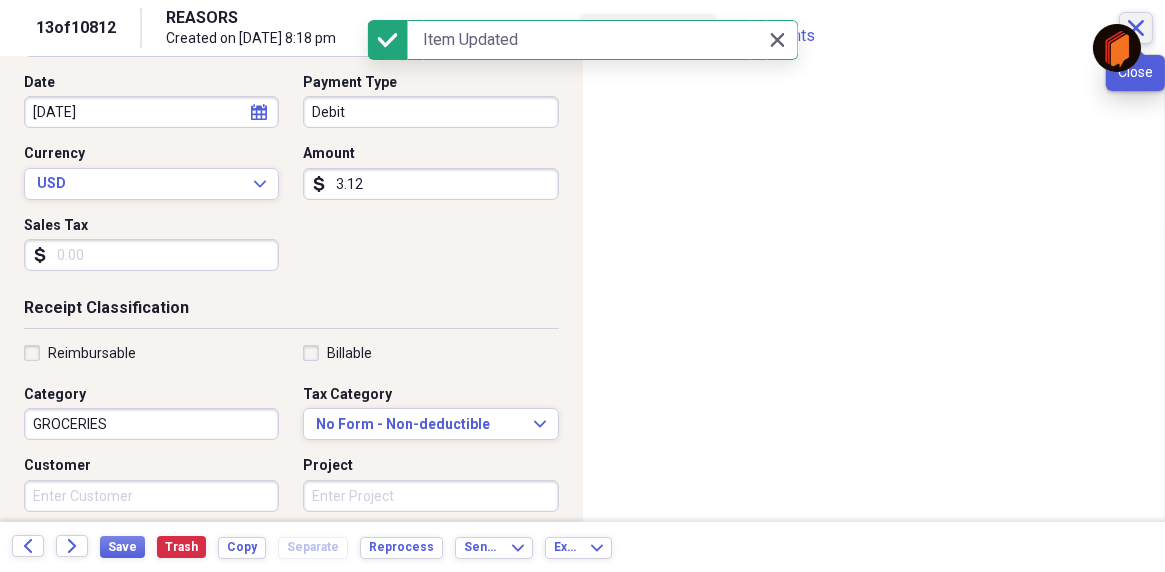 click on "Close" 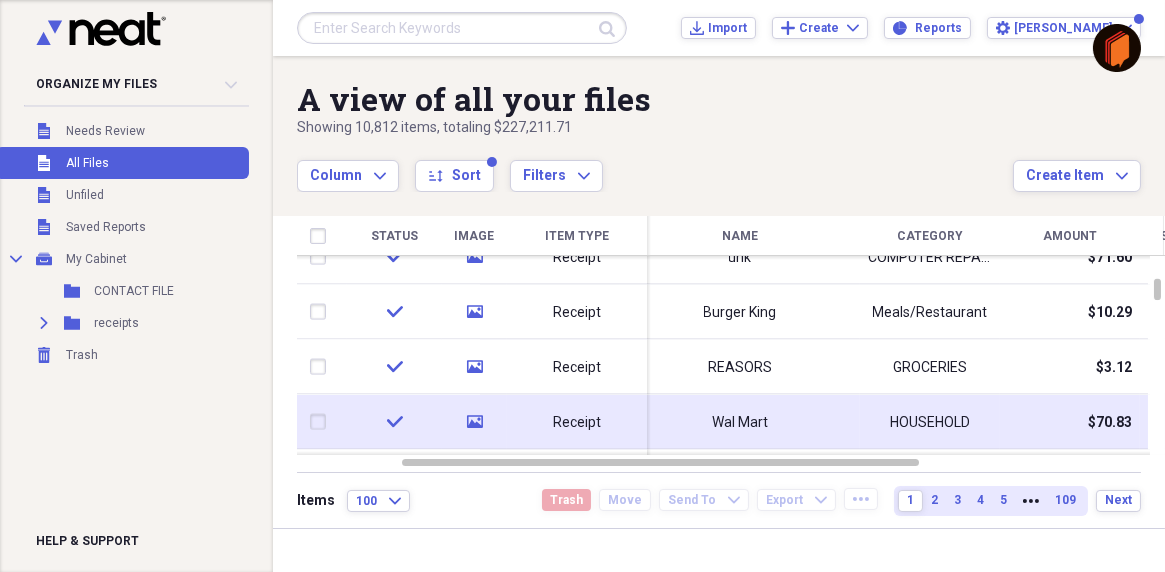 click on "Wal Mart" at bounding box center [740, 422] 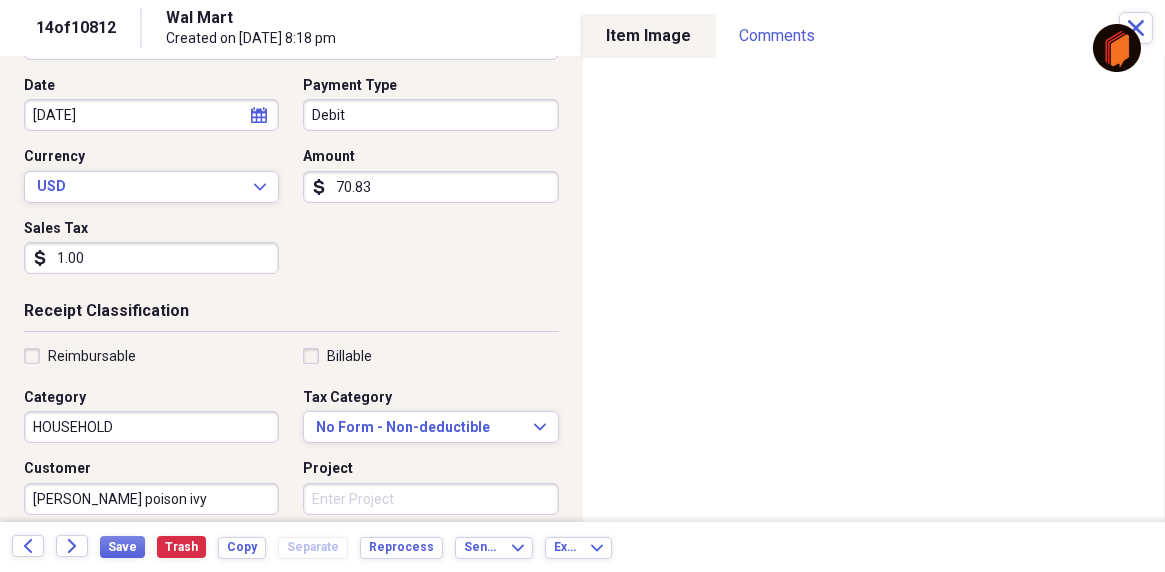 scroll, scrollTop: 200, scrollLeft: 0, axis: vertical 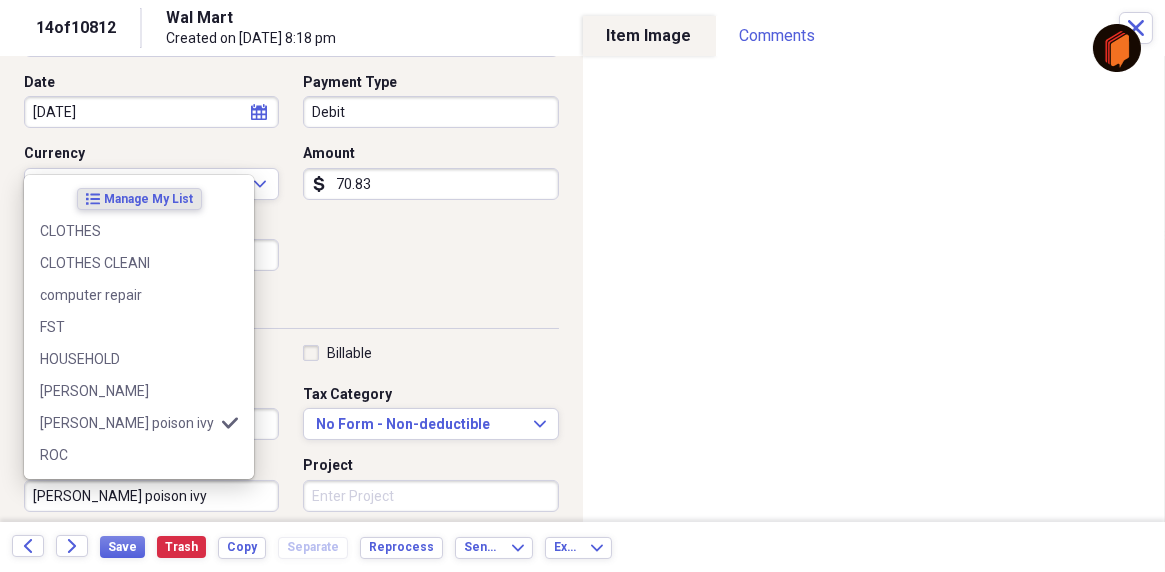 drag, startPoint x: 157, startPoint y: 497, endPoint x: 77, endPoint y: 497, distance: 80 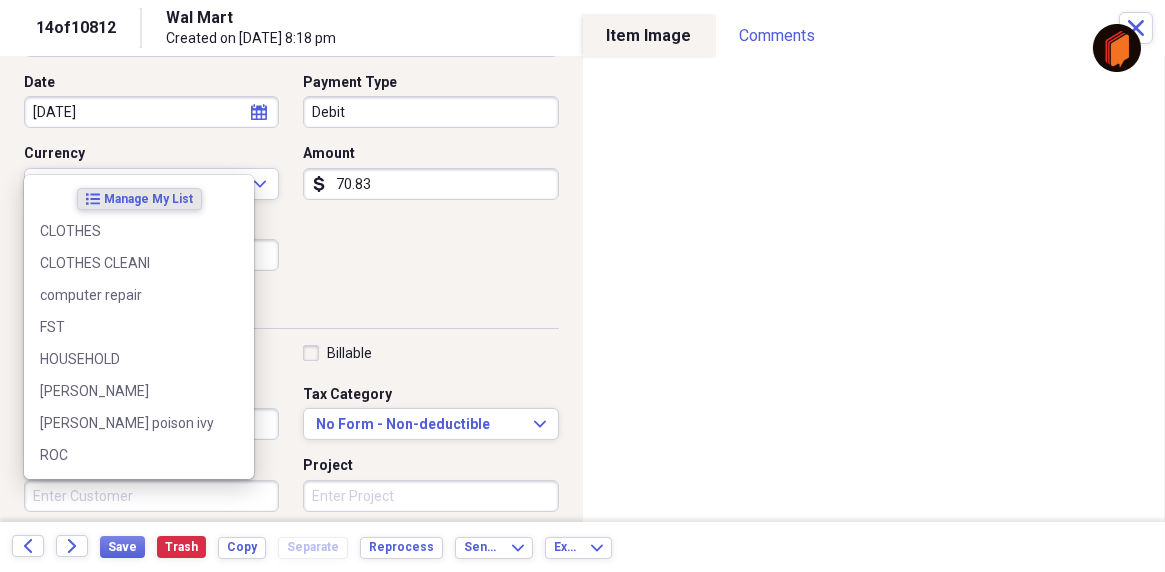 type 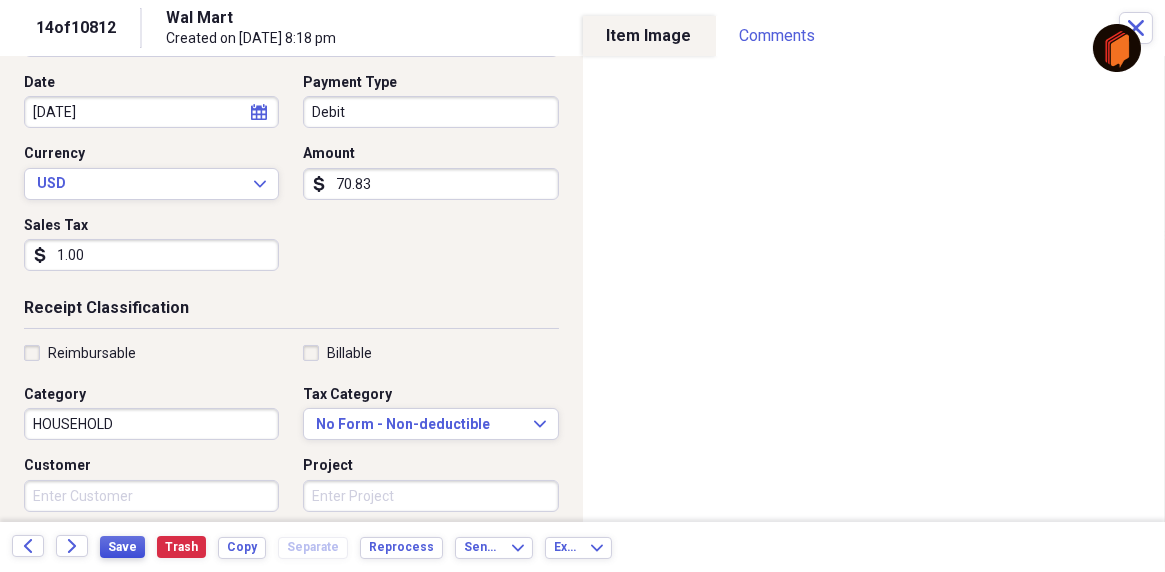 click on "Save" at bounding box center (122, 547) 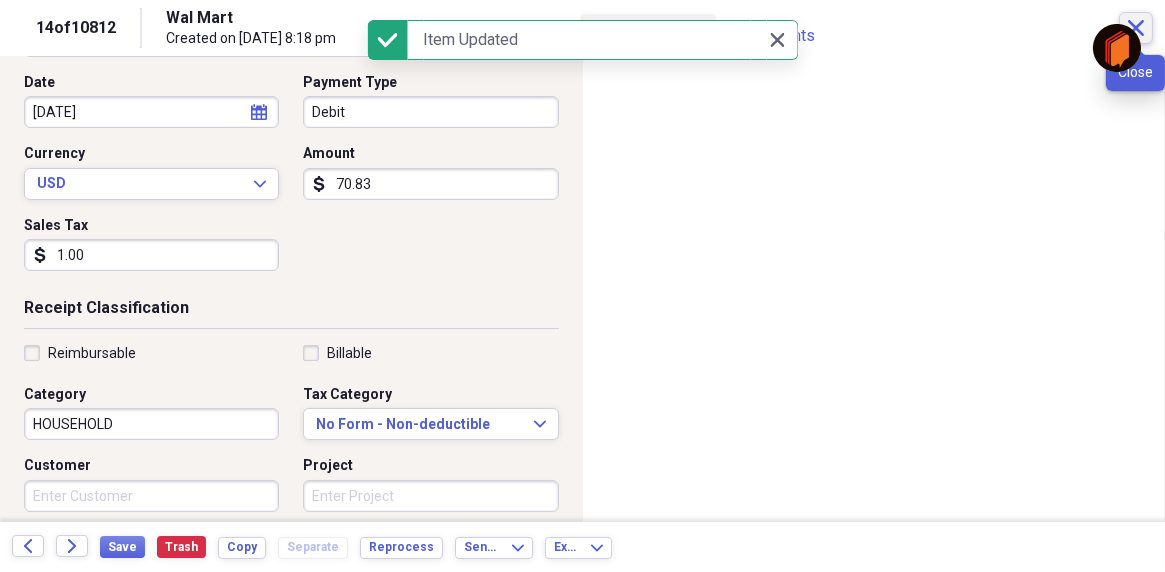 click on "Close" at bounding box center [1136, 28] 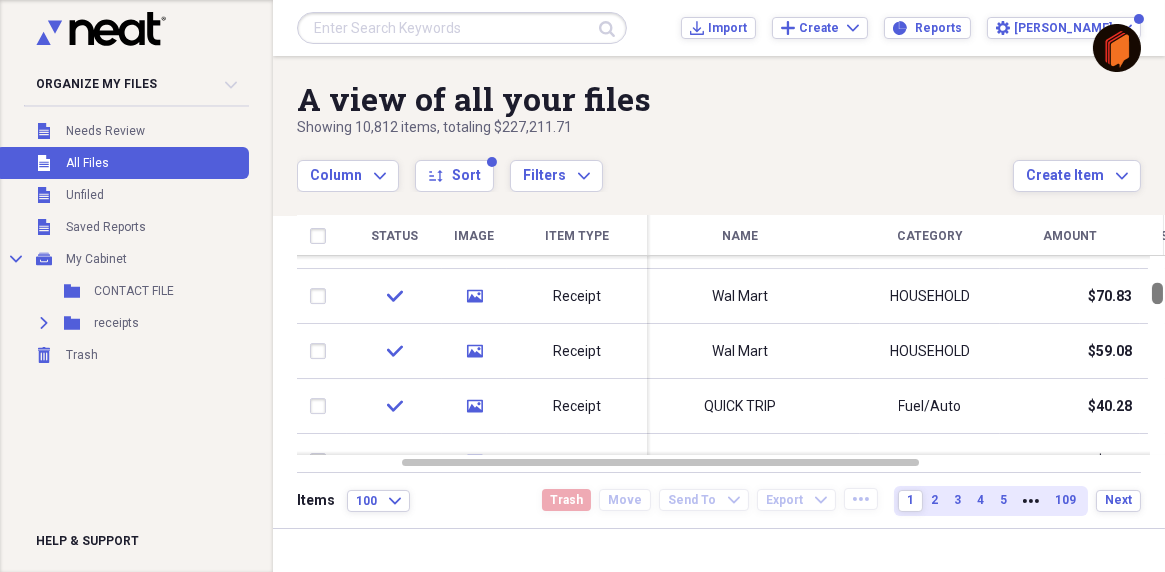 click at bounding box center (1157, 293) 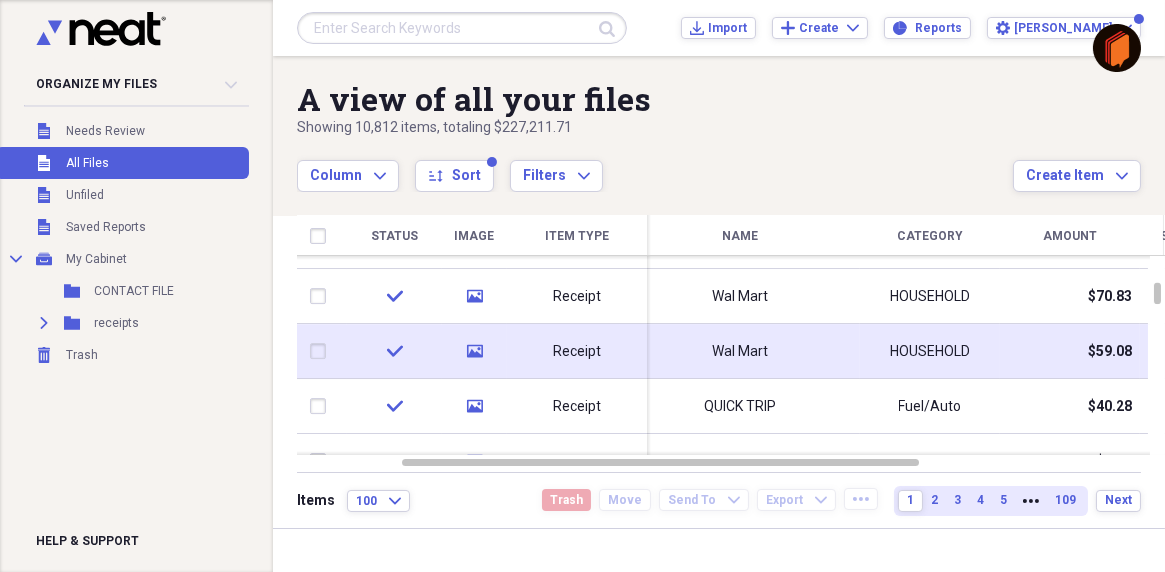 click on "Wal Mart" at bounding box center [740, 351] 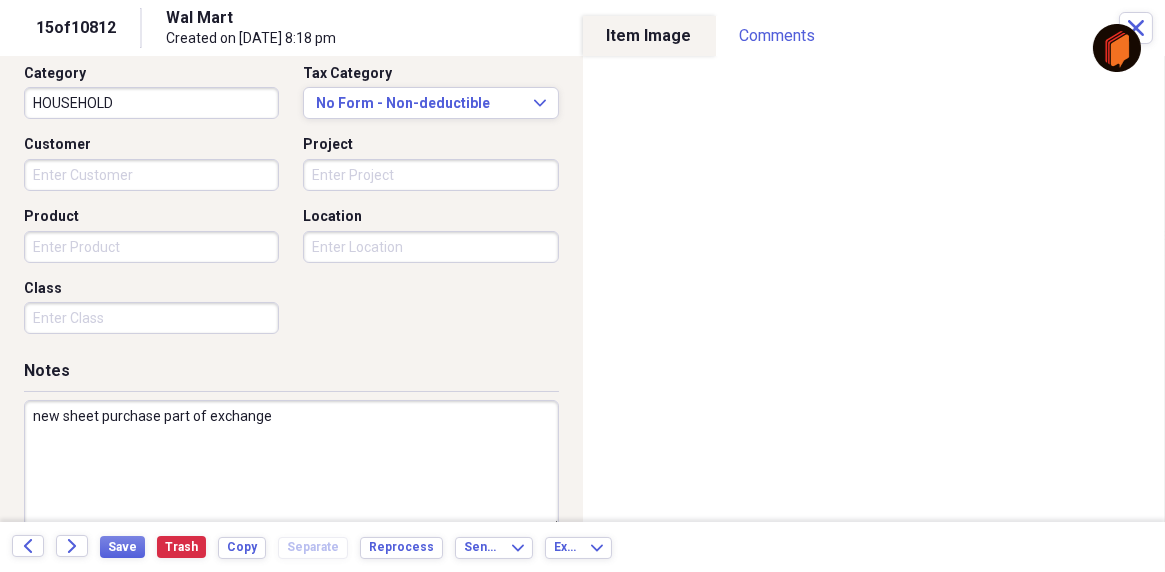 scroll, scrollTop: 552, scrollLeft: 0, axis: vertical 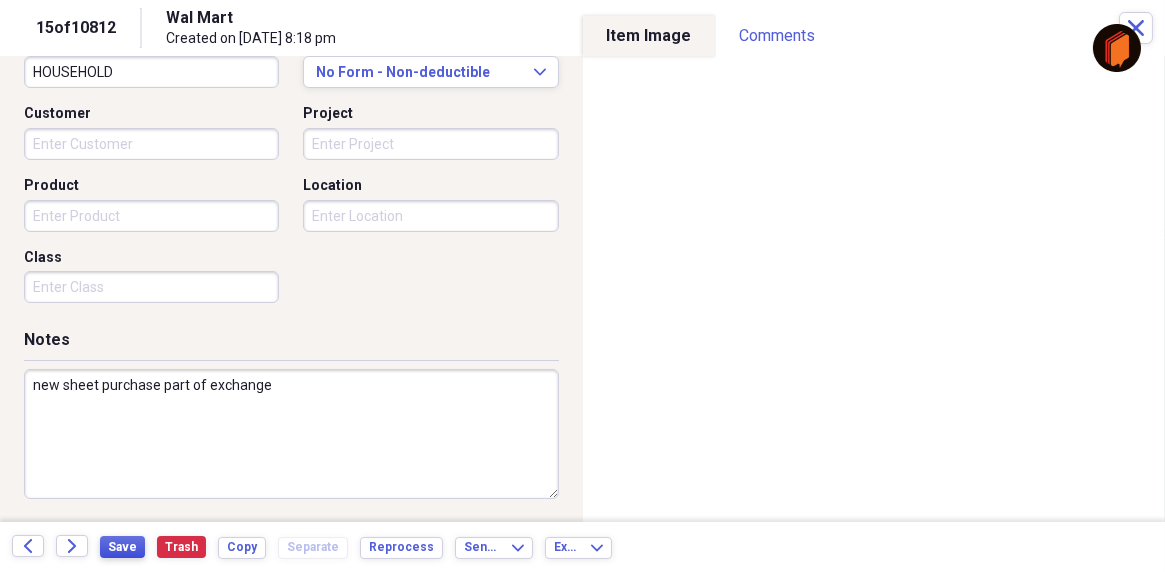 click on "Save" at bounding box center [122, 547] 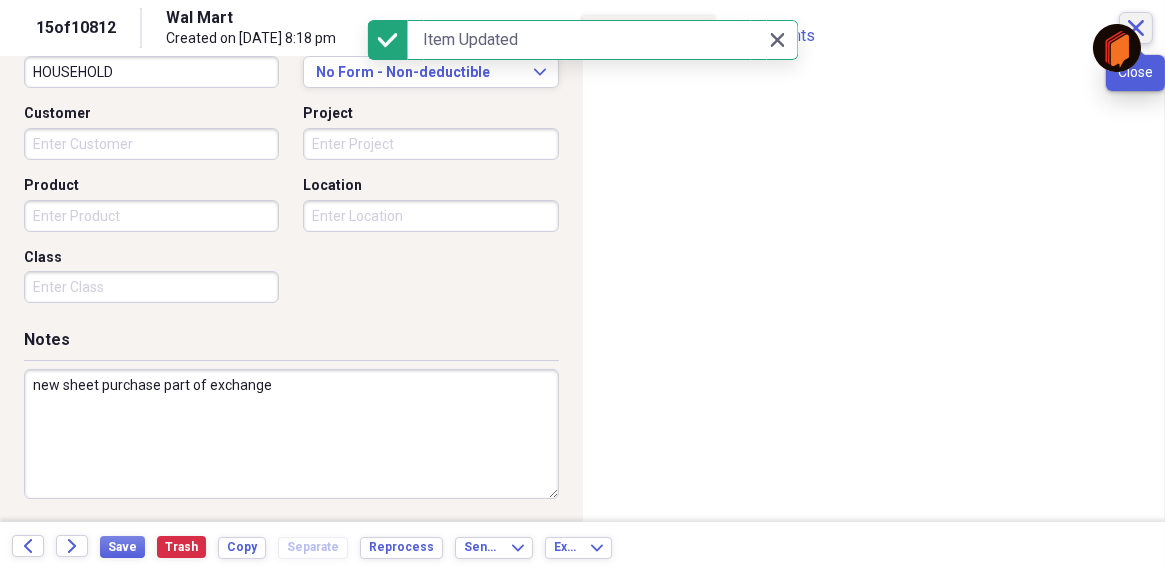 click on "Close" at bounding box center (1136, 28) 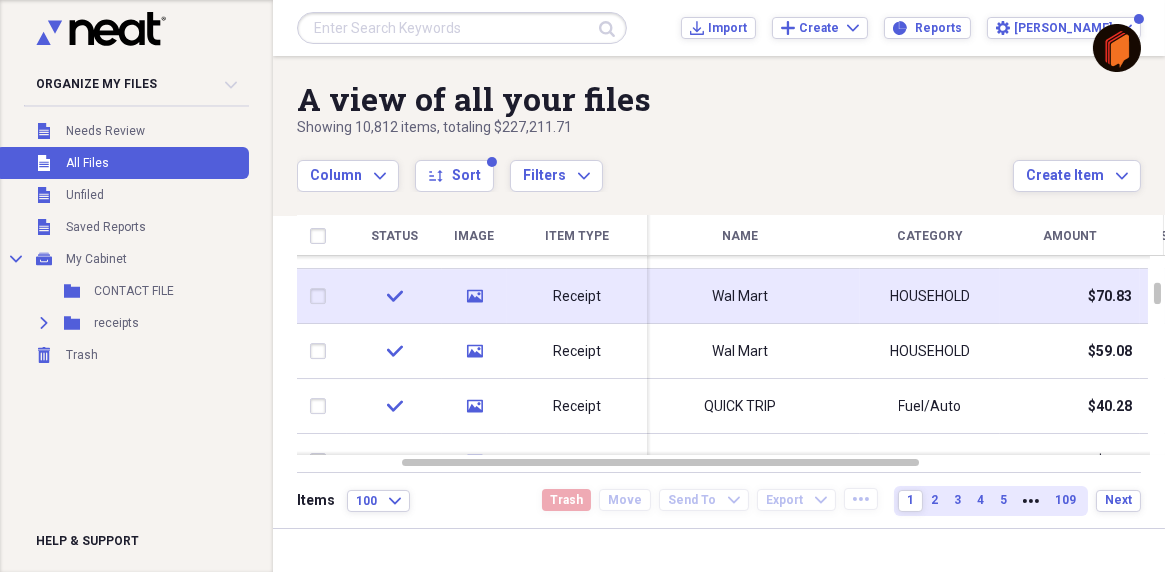 click on "Receipt" at bounding box center (577, 297) 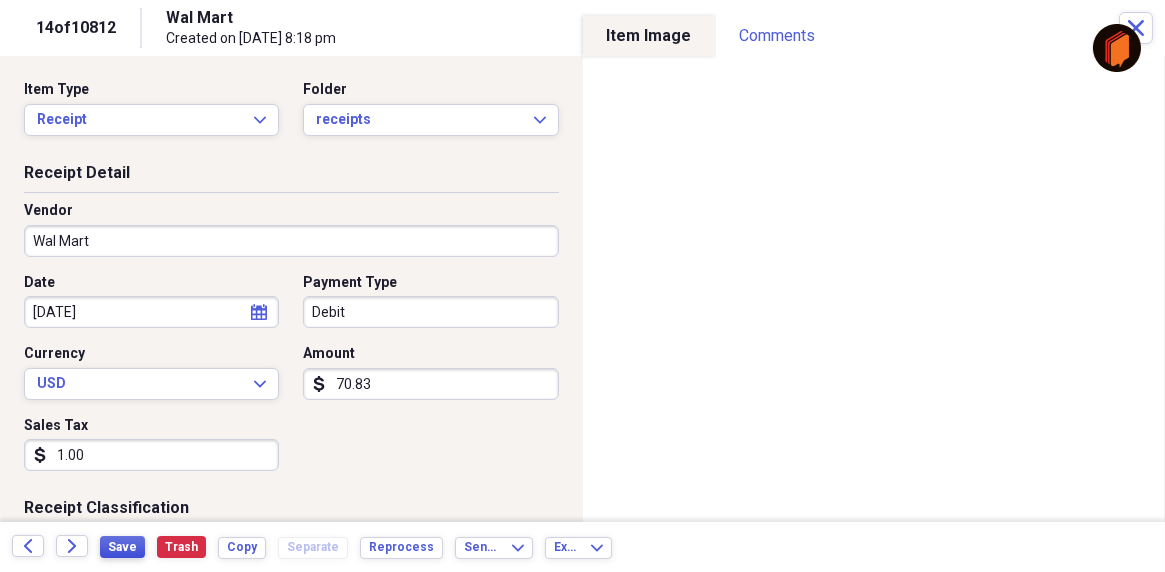 click on "Save" at bounding box center [122, 547] 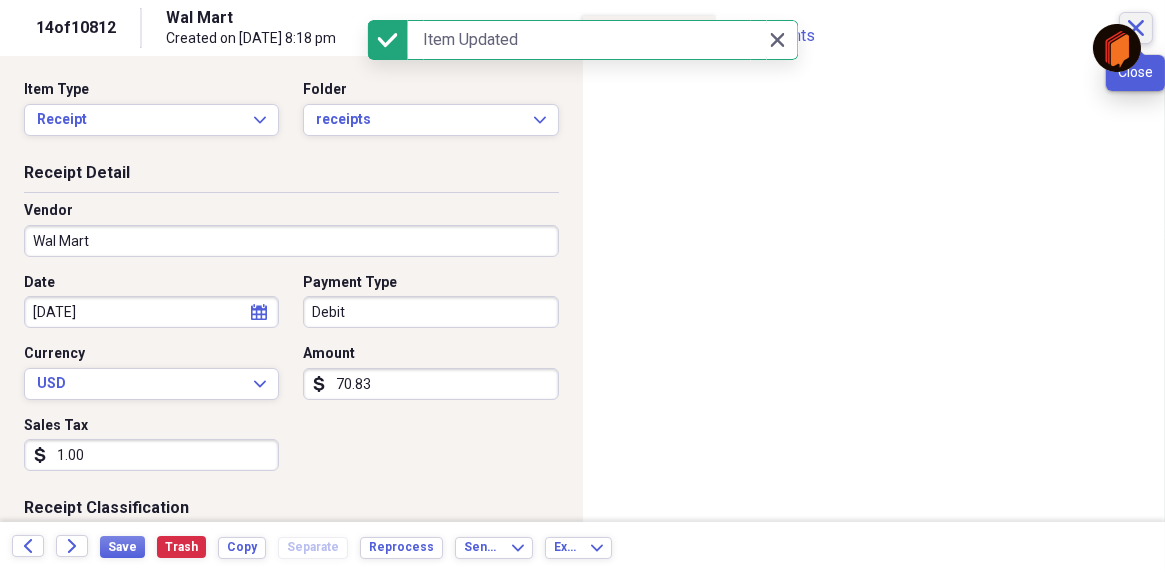 click on "Close" at bounding box center (1136, 28) 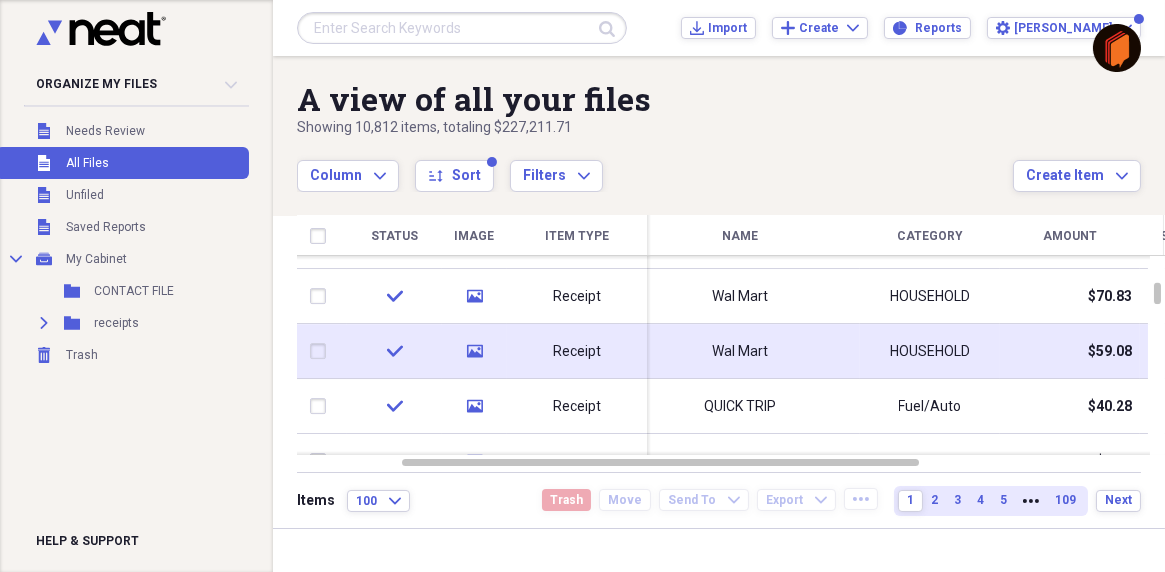 click on "Receipt" at bounding box center (577, 352) 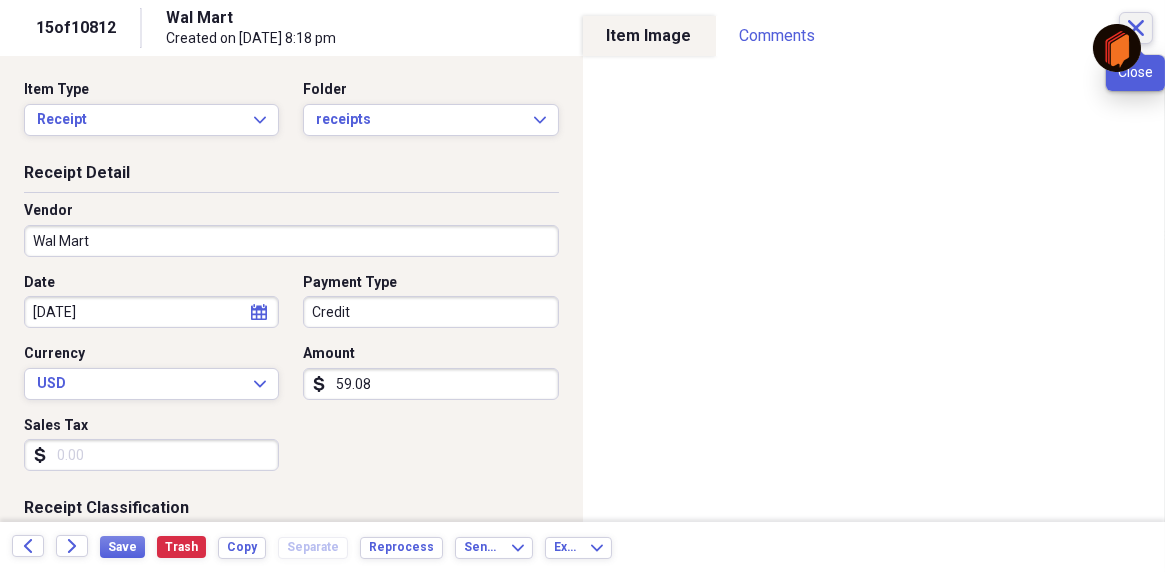 click on "Close" 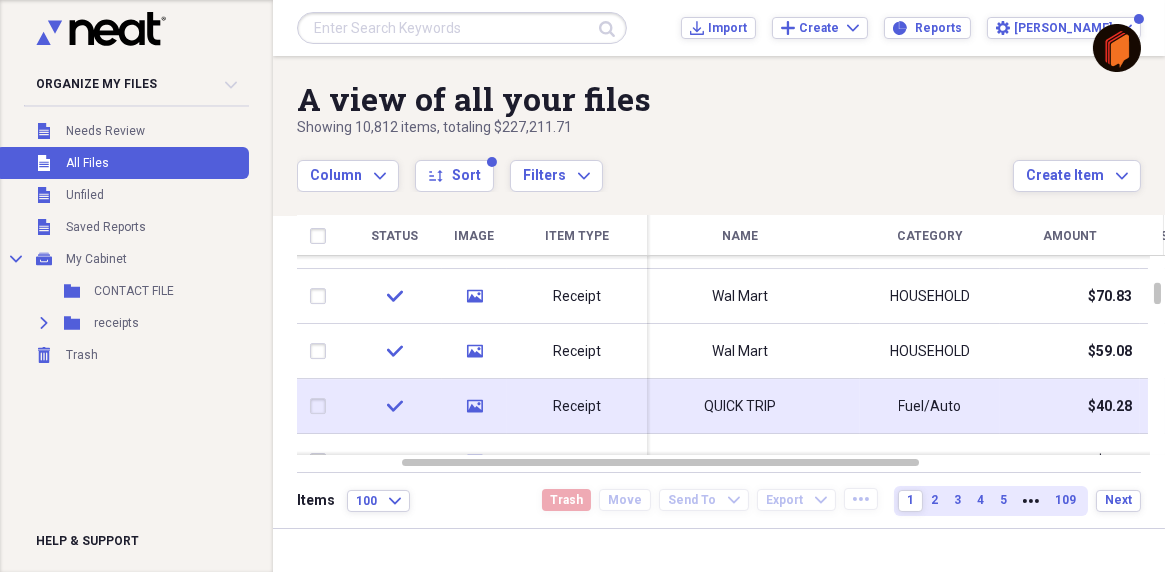 click on "Receipt" at bounding box center (577, 406) 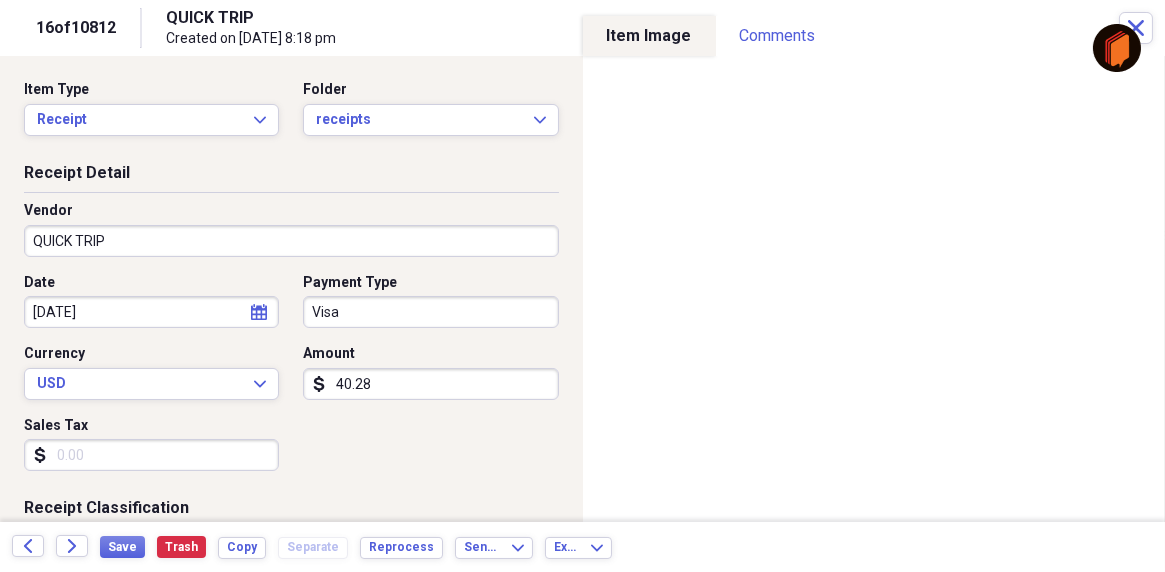 click on "Date [DATE] calendar Calendar Payment Type Visa Currency USD Expand Amount dollar-sign 40.28 Sales Tax dollar-sign" at bounding box center [291, 380] 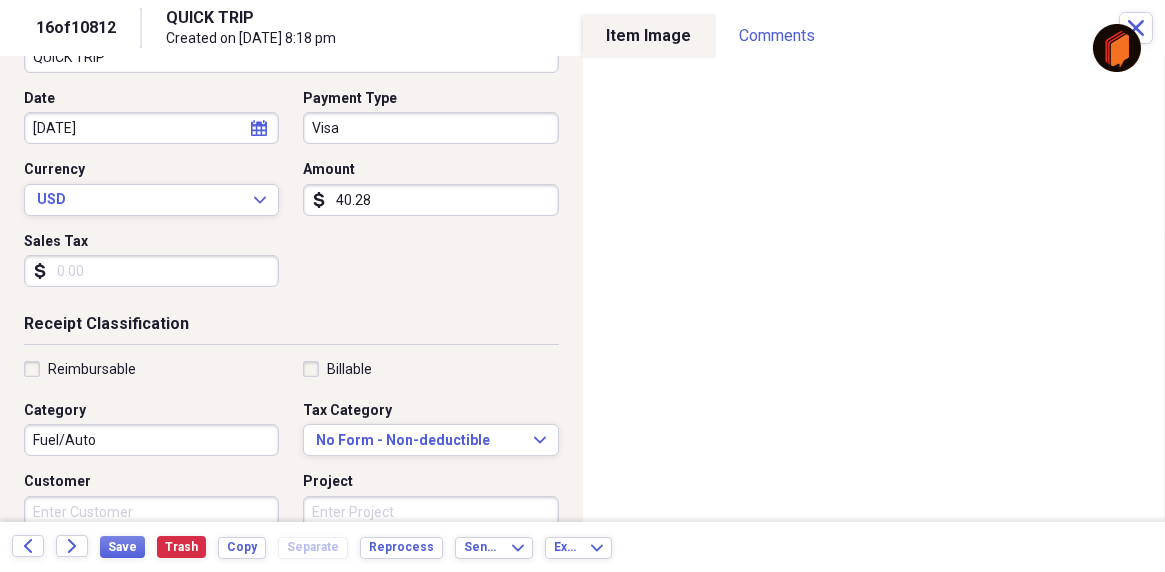 scroll, scrollTop: 200, scrollLeft: 0, axis: vertical 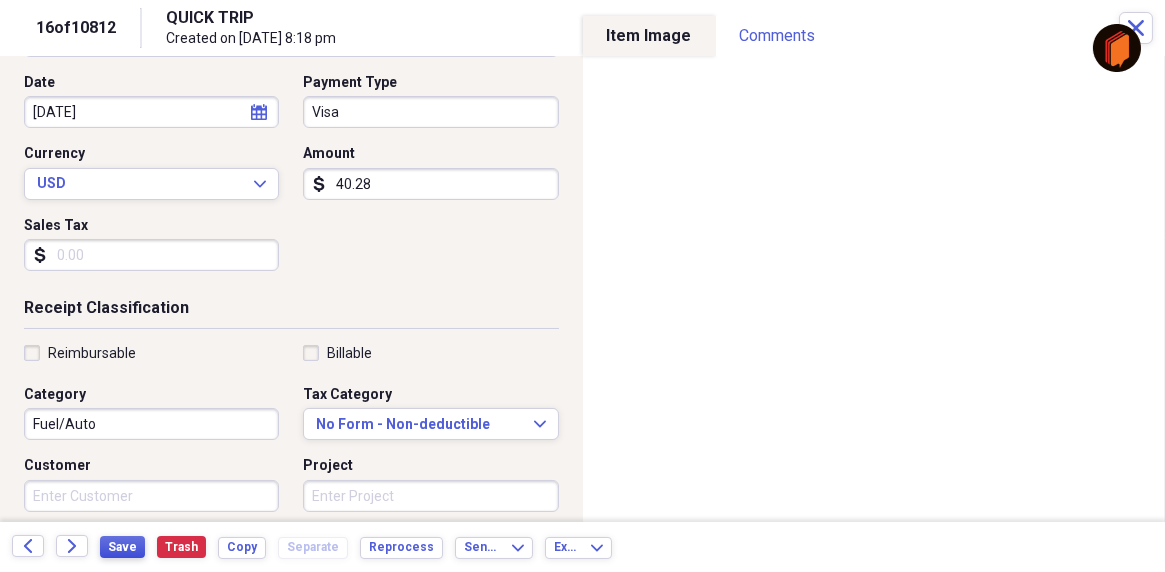 click on "Save" at bounding box center [122, 547] 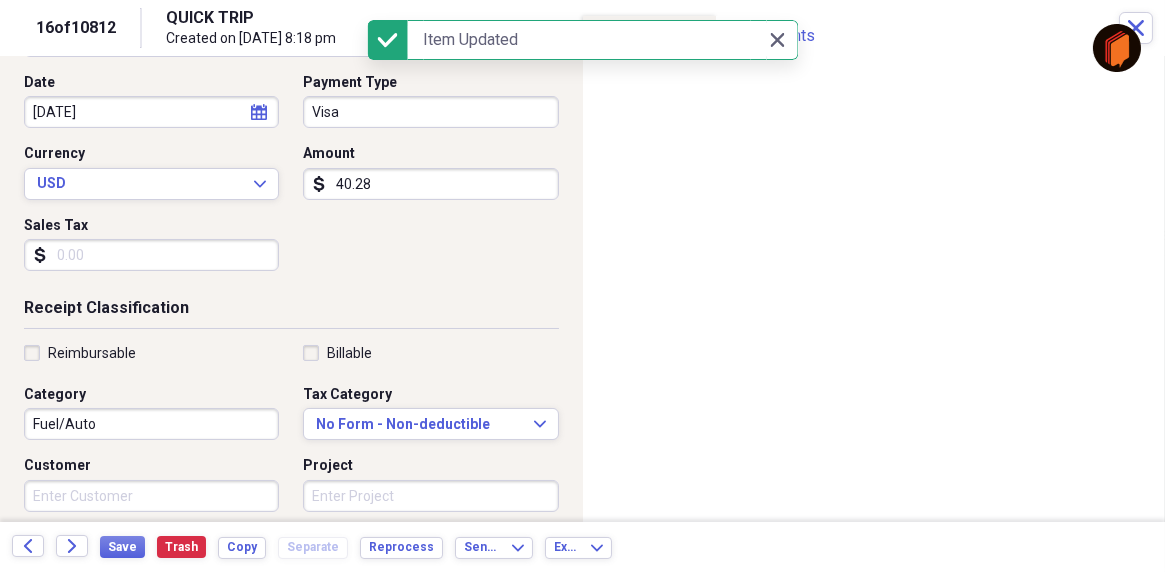 click at bounding box center (1117, 48) 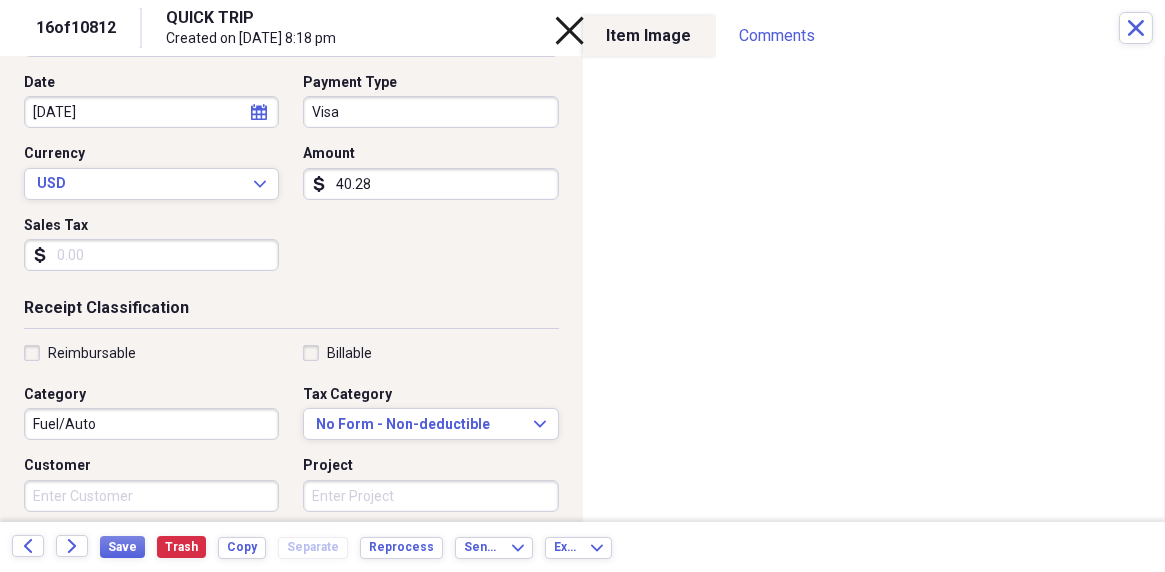 click on "Created on [DATE] 8:18 pm" at bounding box center [359, 39] 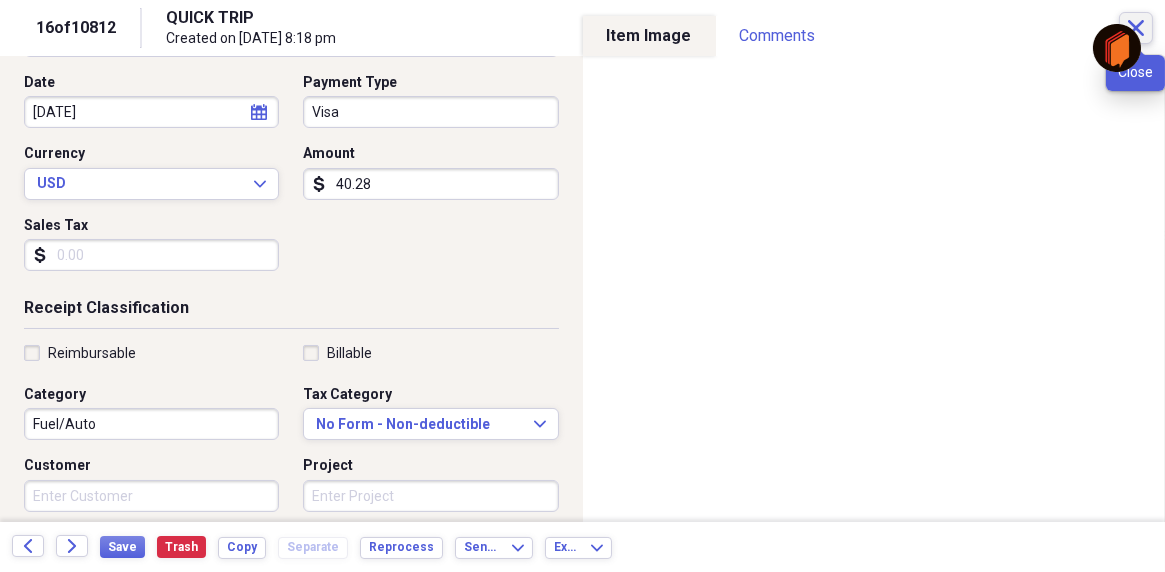 click on "Close" at bounding box center (1136, 28) 